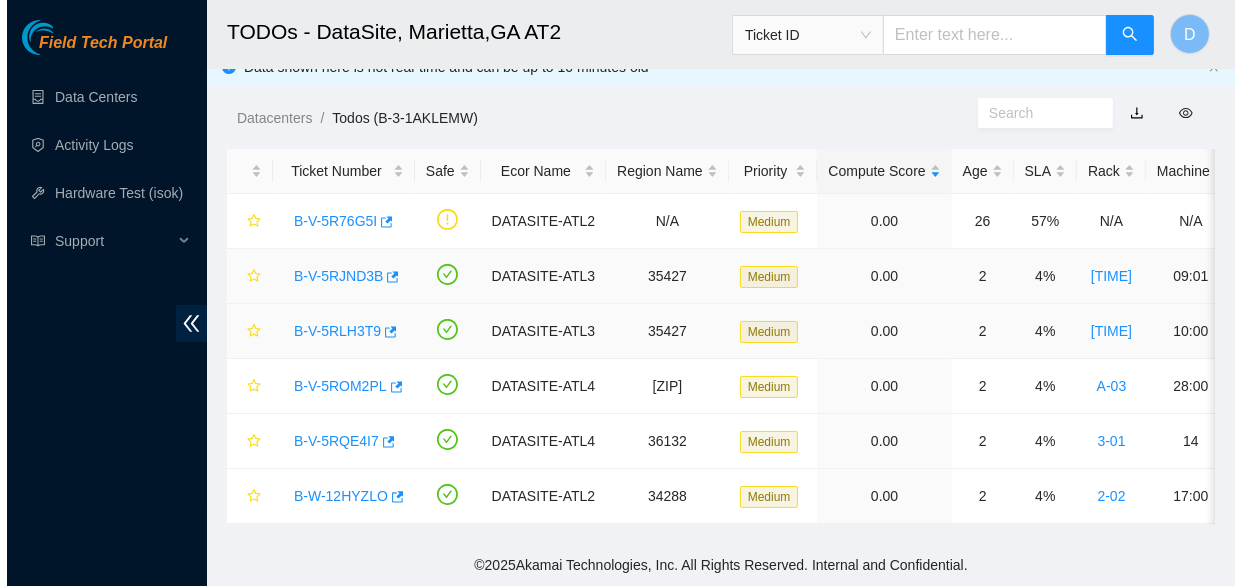 scroll, scrollTop: 33, scrollLeft: 0, axis: vertical 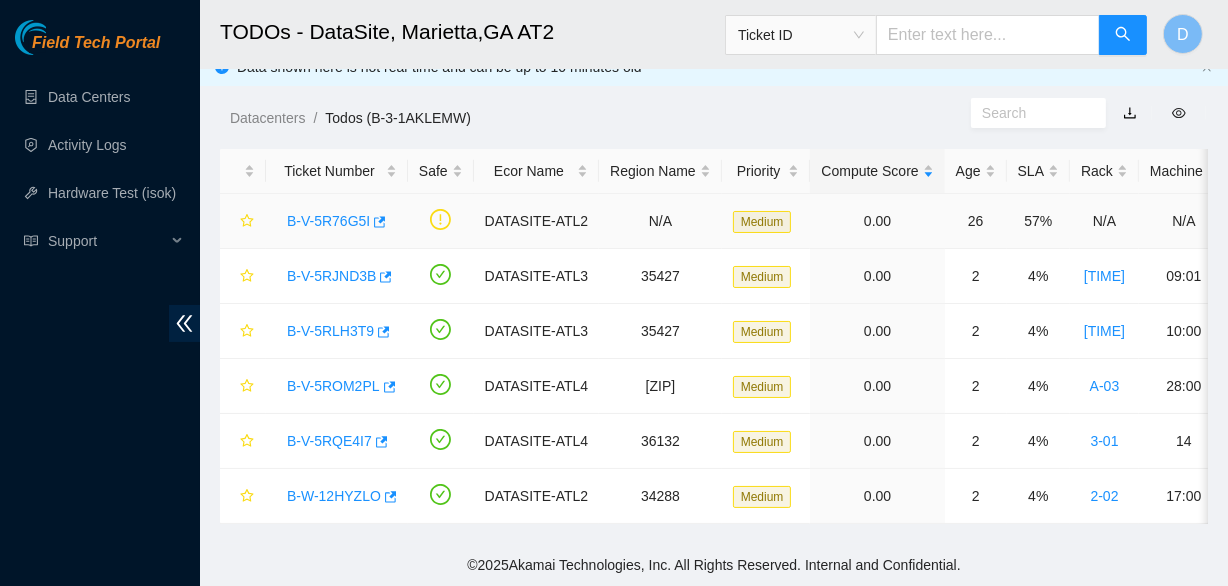click on "B-V-5R76G5I" at bounding box center (328, 221) 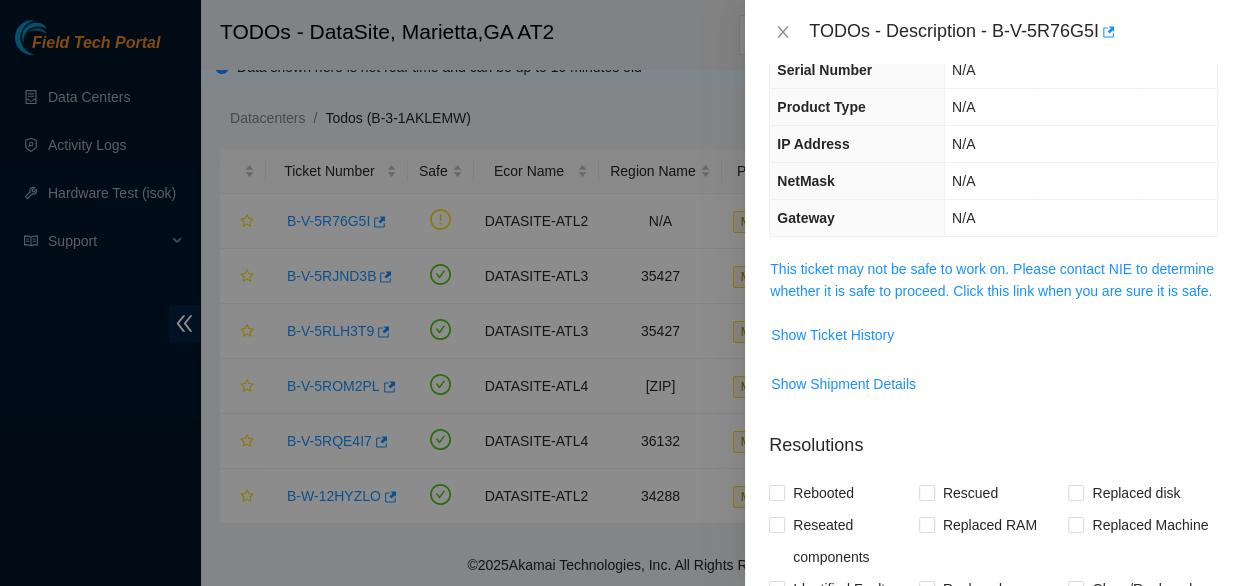 scroll, scrollTop: 132, scrollLeft: 0, axis: vertical 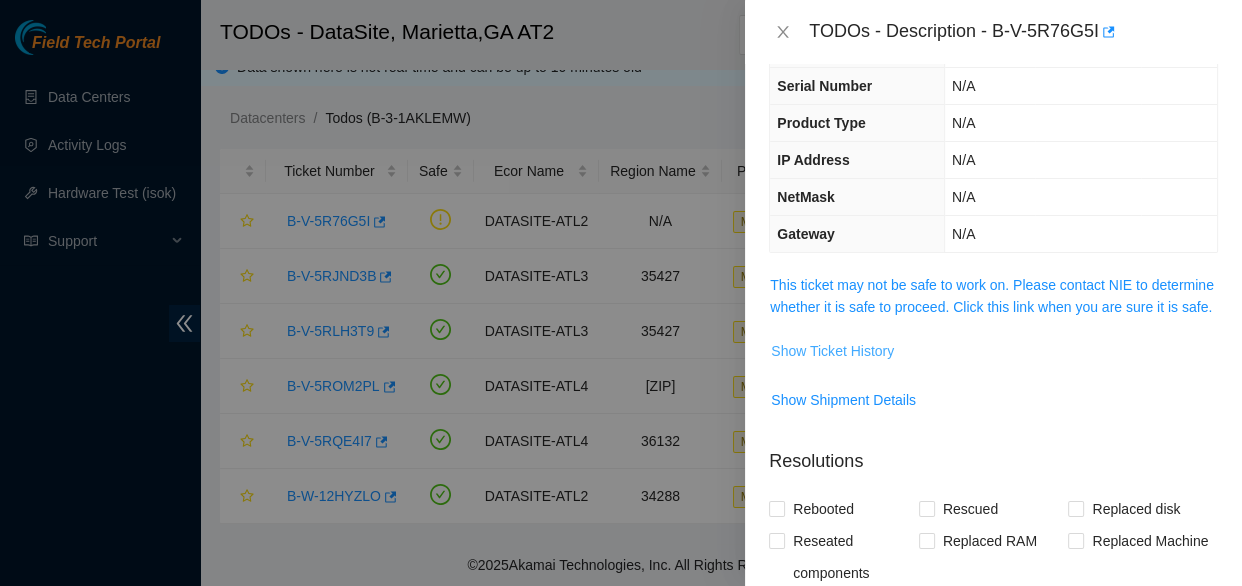 click on "Show Ticket History" at bounding box center [832, 351] 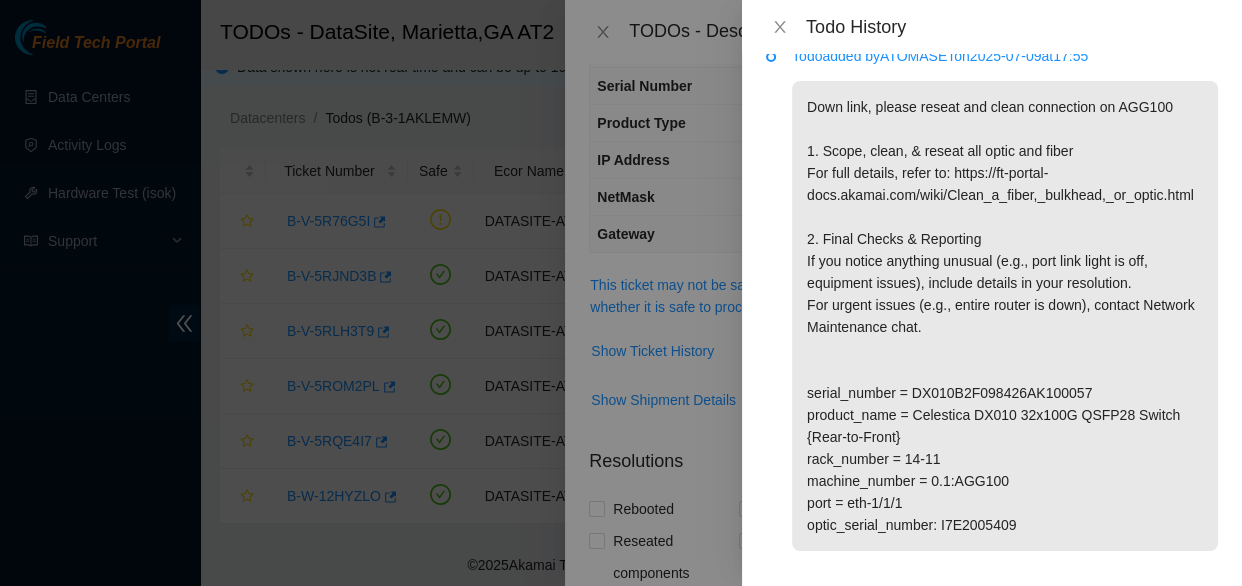 scroll, scrollTop: 0, scrollLeft: 0, axis: both 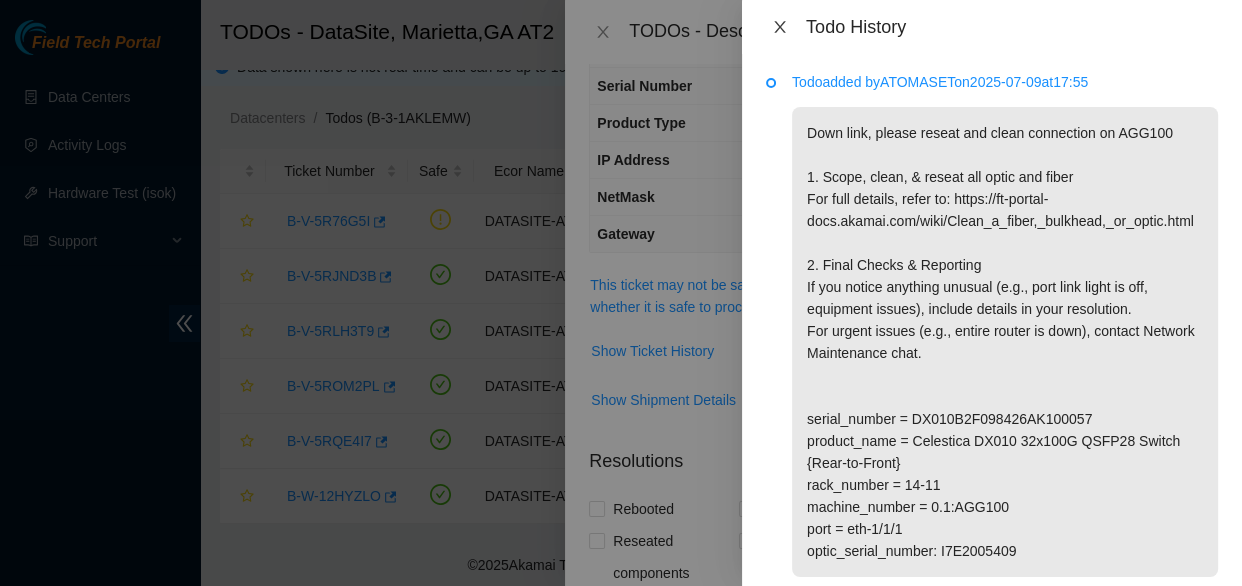 click 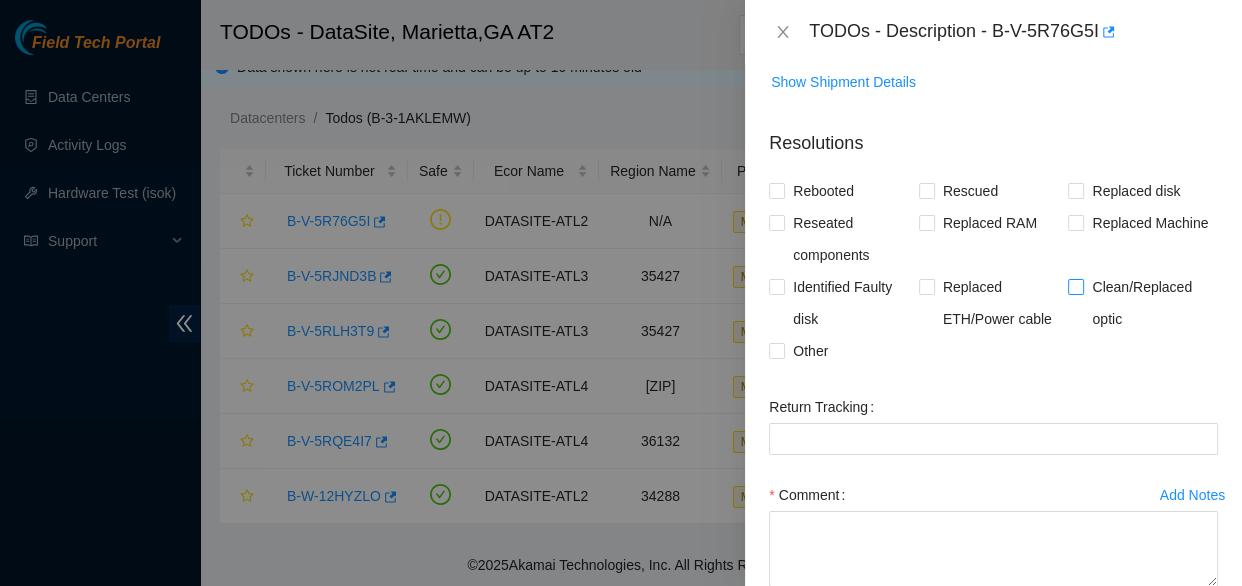 scroll, scrollTop: 496, scrollLeft: 0, axis: vertical 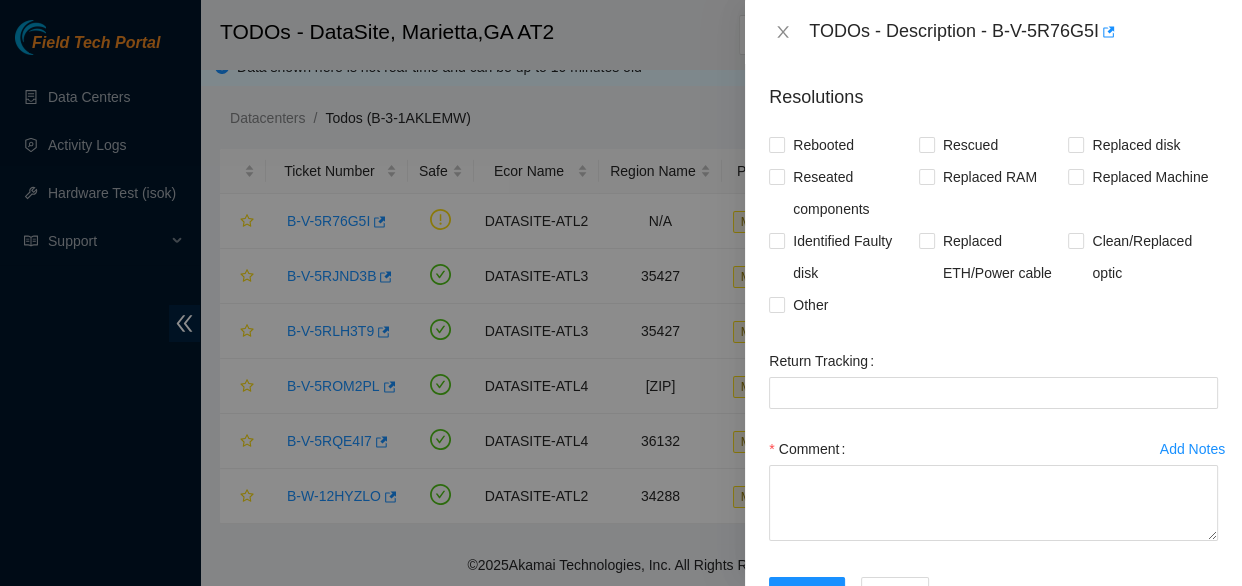 click on "Add Notes" at bounding box center [1192, 449] 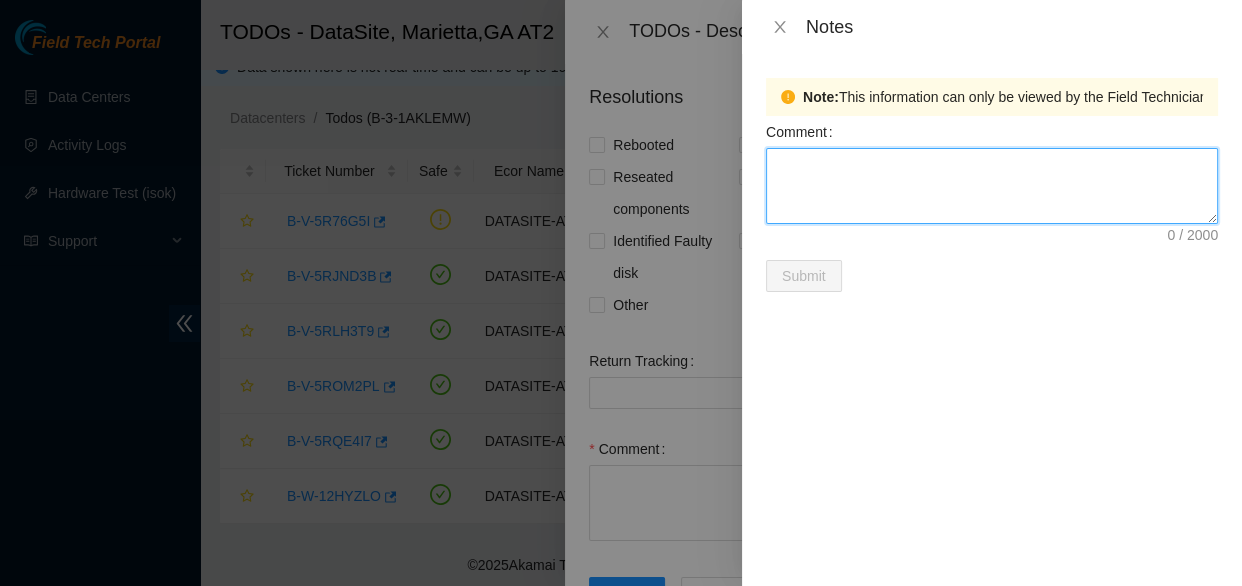 click on "Comment" at bounding box center (992, 186) 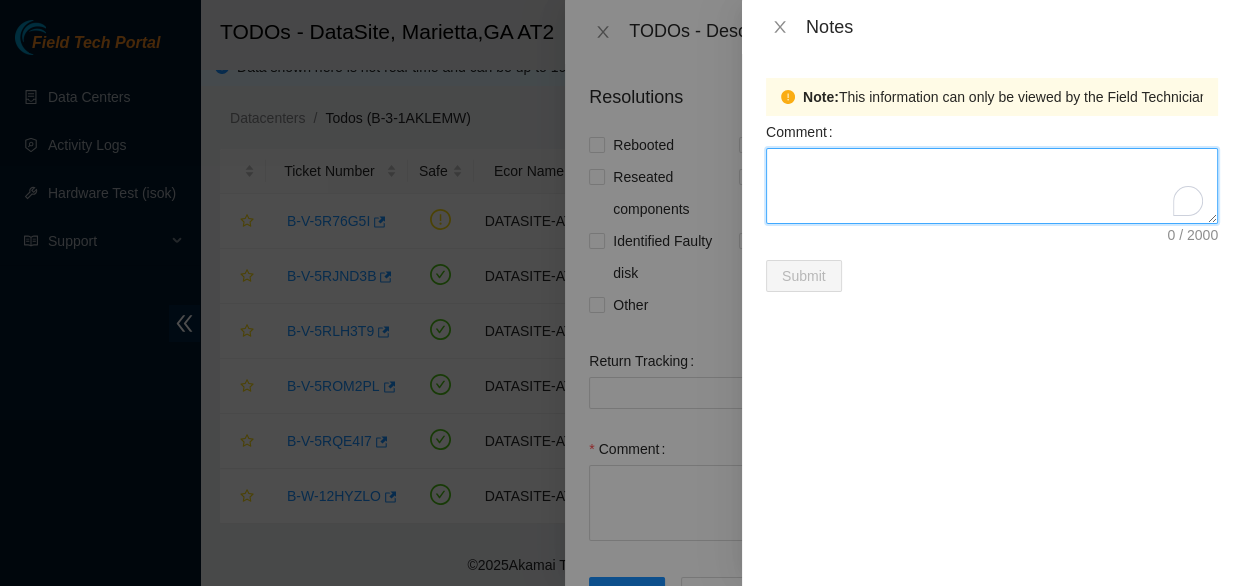 paste on "[DATE] [TIME] • thank you [PERSON]! I am going to clean up this AGG and update the ticket to have the other end worked on 👍" 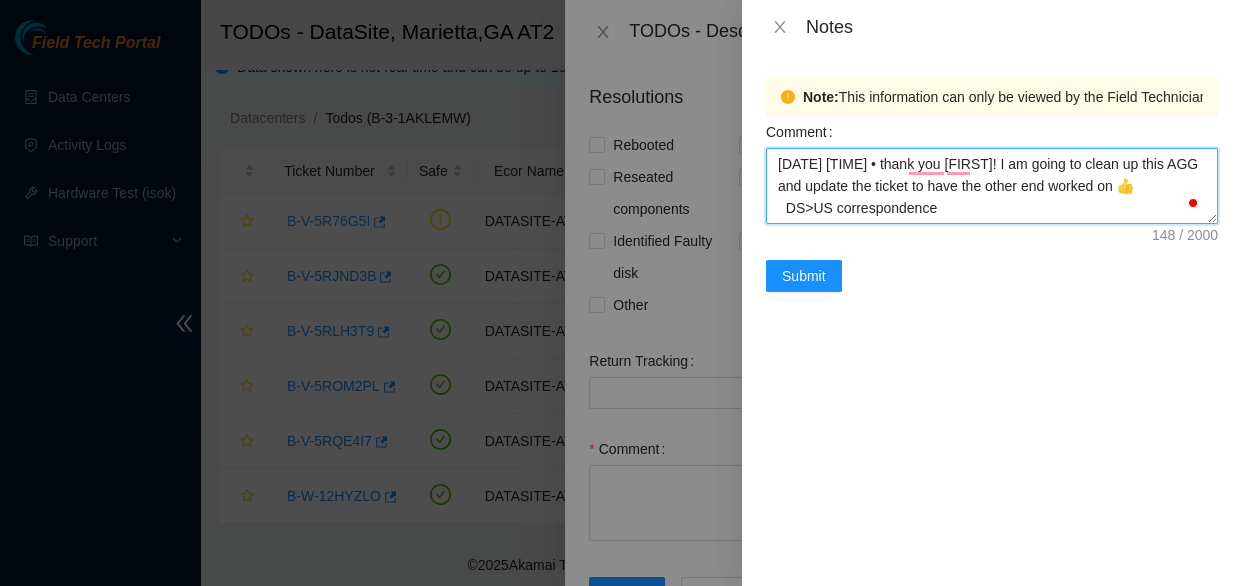 drag, startPoint x: 949, startPoint y: 212, endPoint x: 860, endPoint y: 219, distance: 89.27486 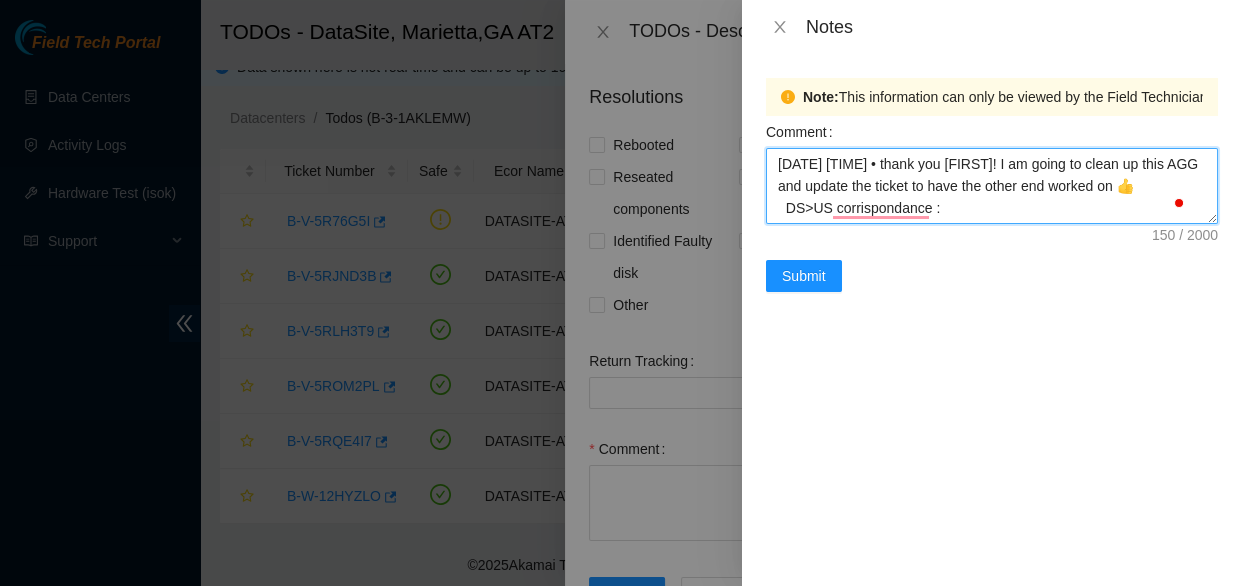 scroll, scrollTop: 16, scrollLeft: 0, axis: vertical 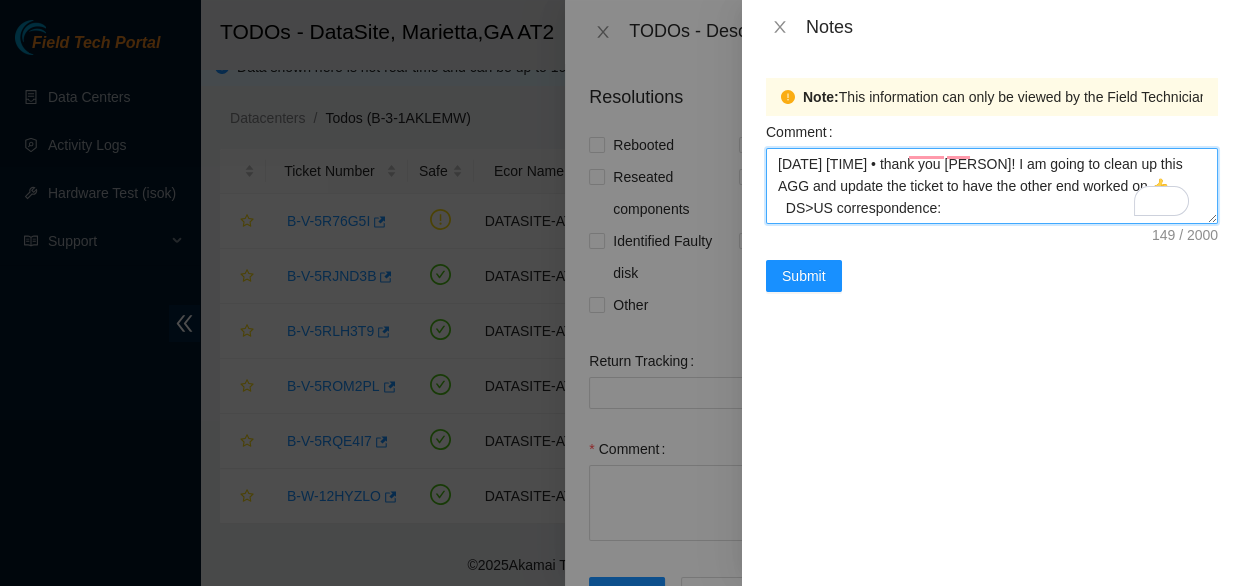 click on "[DATE] [TIME] • thank you [PERSON]! I am going to clean up this AGG and update the ticket to have the other end worked on 👍
DS>US correspondence:" at bounding box center [992, 186] 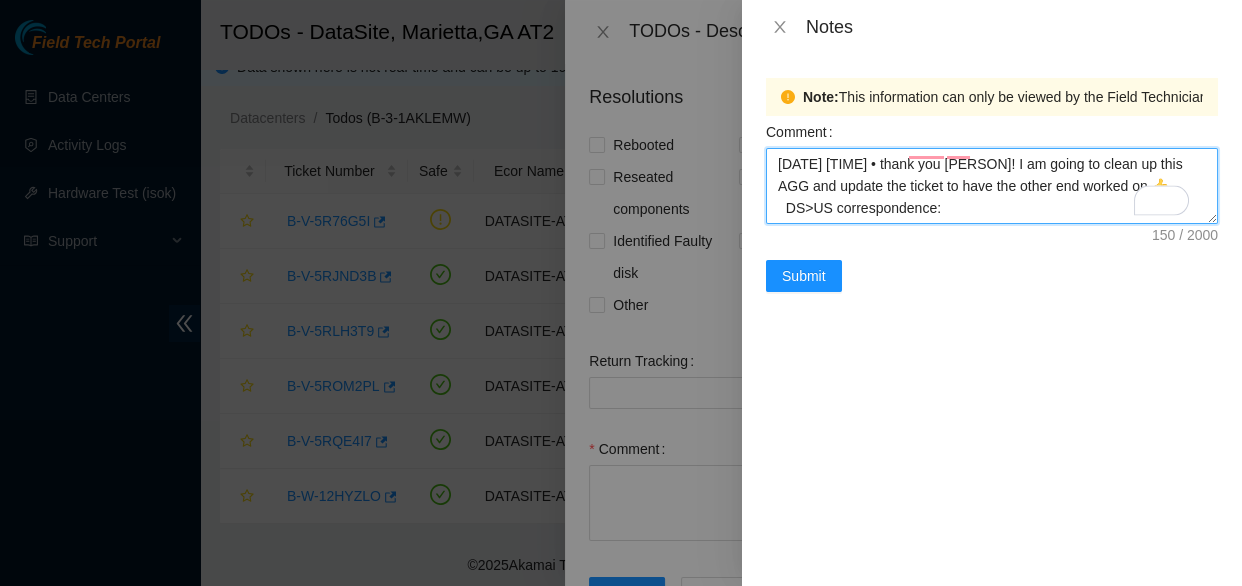 paste on "[FIRST], rep finally replied from CA TEAM B-V-5R76G5I. We are pushing tic to you for further t/s US. The levels are fine here DS, I'm going to note the tic and it will remain open until fully resolved." 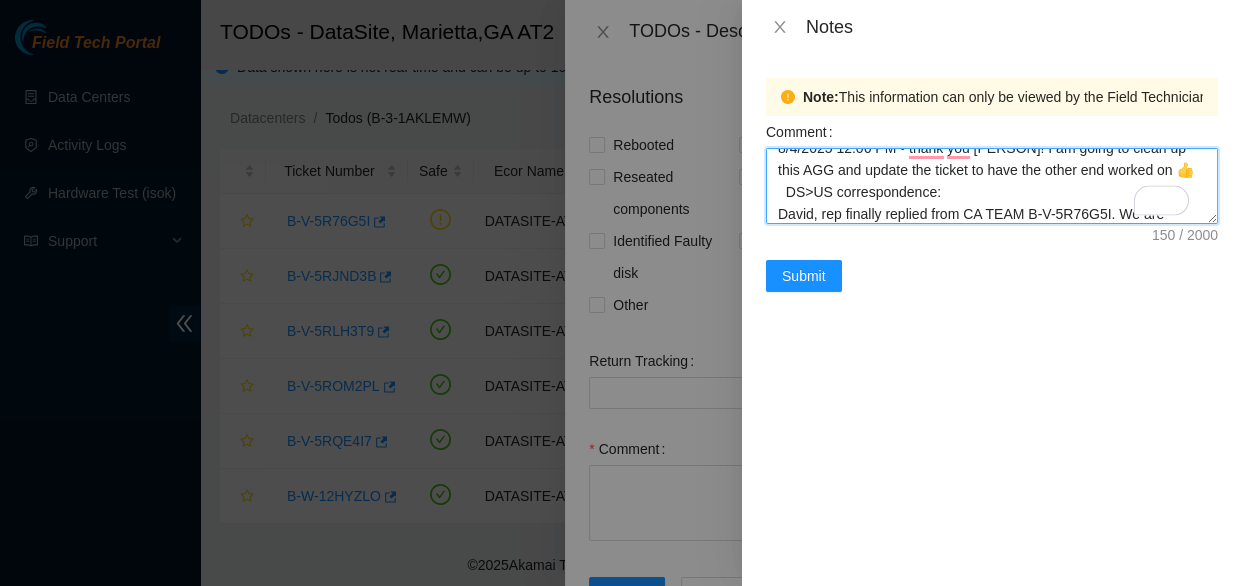 scroll, scrollTop: 82, scrollLeft: 0, axis: vertical 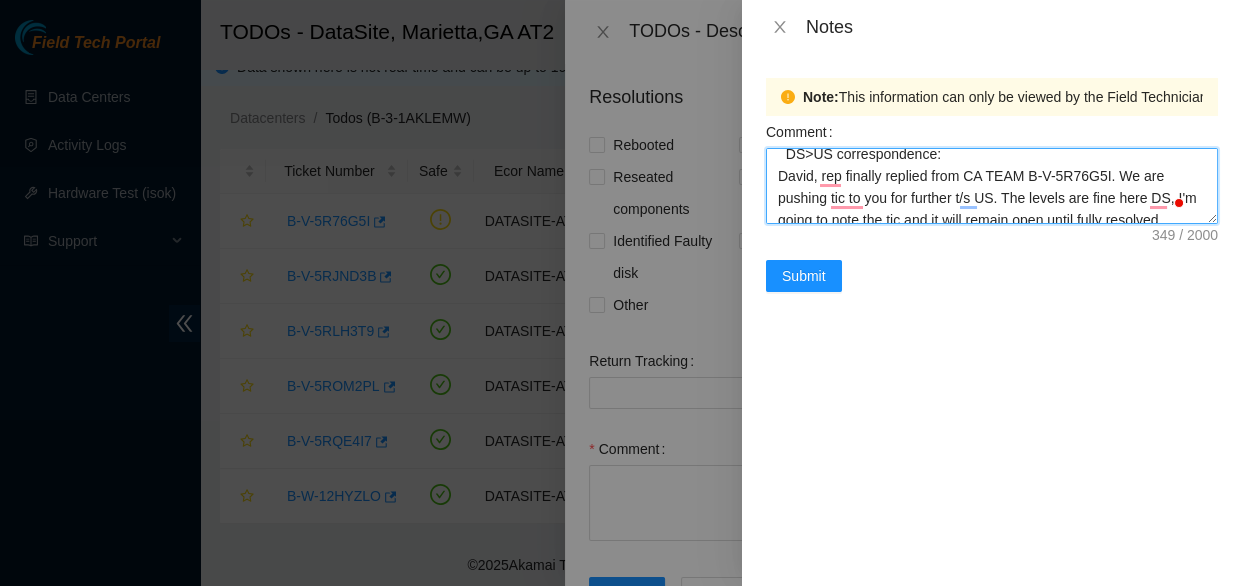 click on "8/4/2025 12:06 PM • thank you [PERSON]! I am going to clean up this AGG and update the ticket to have the other end worked on 👍
DS>US correspondence:
David, rep finally replied from CA TEAM B-V-5R76G5I. We are pushing tic to you for further t/s US. The levels are fine here DS, I'm going to note the tic and it will remain open until fully resolved." at bounding box center (992, 186) 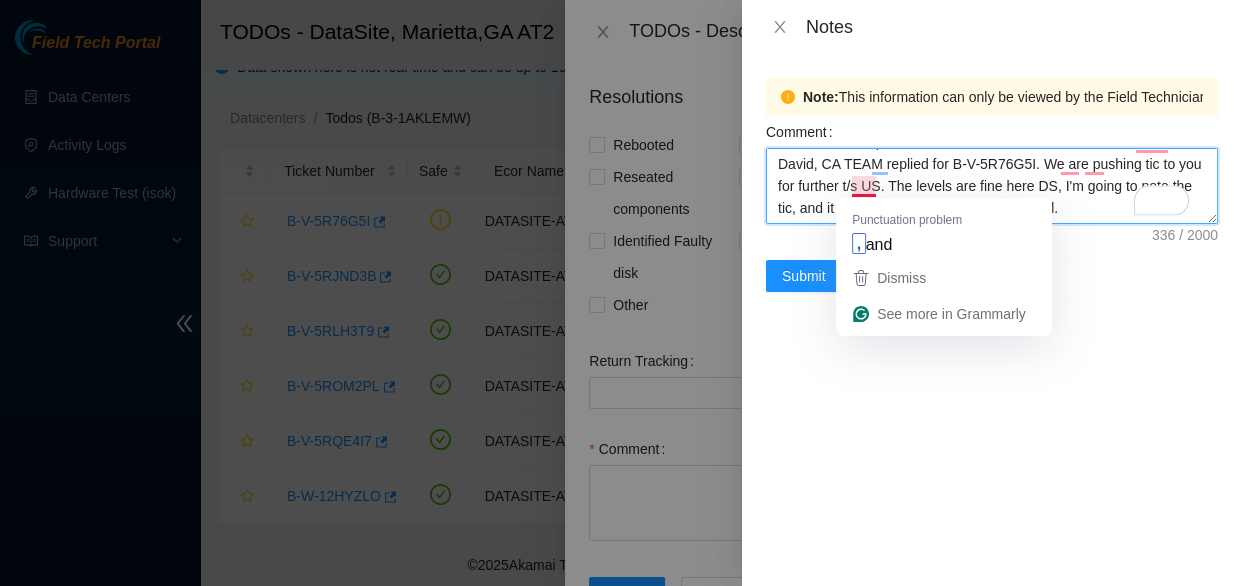 scroll, scrollTop: 70, scrollLeft: 0, axis: vertical 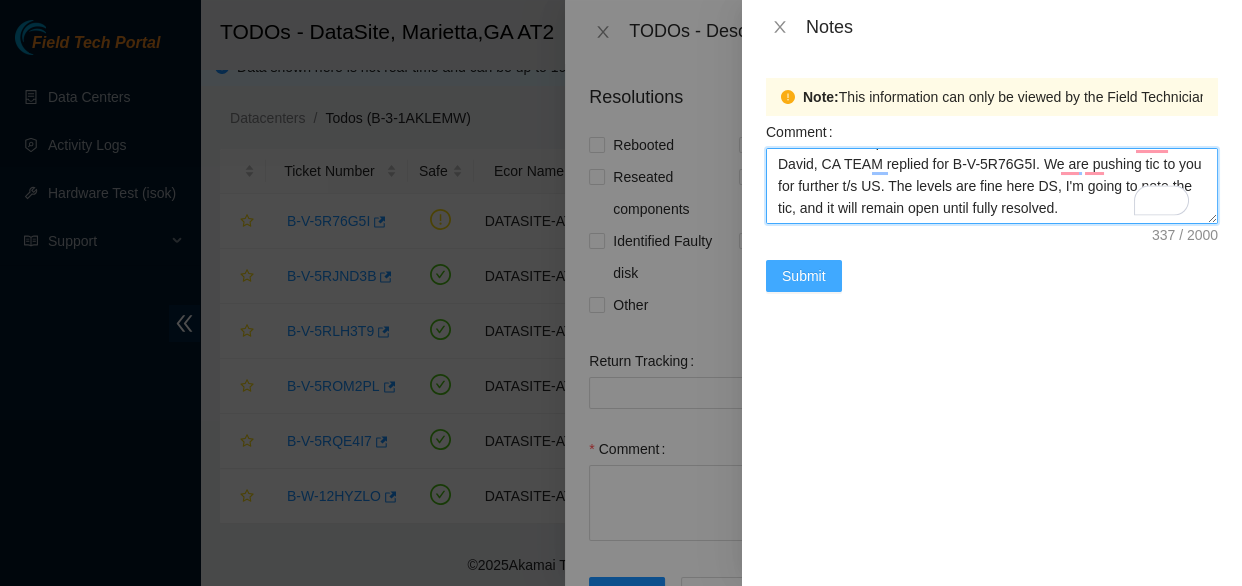 type on "8/4/2025 12:06 PM • thank you [PERSON]! I am going to clean up this AGG and update the ticket to have the other end worked on 👍
DS>US correspondence:
David, CA TEAM replied for B-V-5R76G5I. We are pushing tic to you for further t/s US. The levels are fine here DS, I'm going to note the tic, and it will remain open until fully resolved." 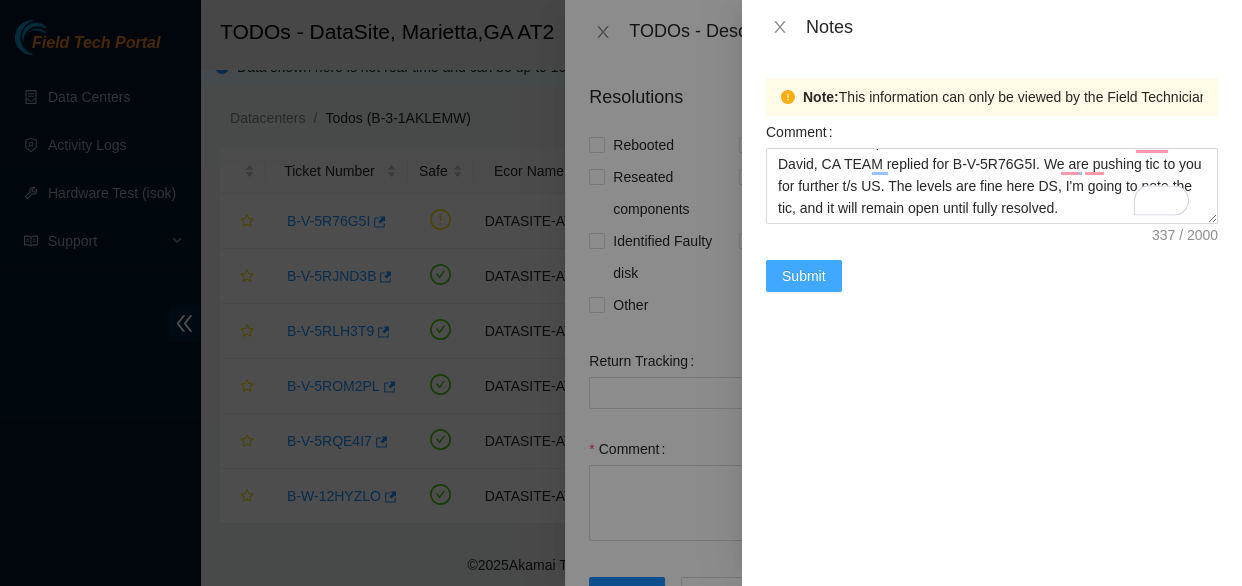 click on "Submit" at bounding box center (804, 276) 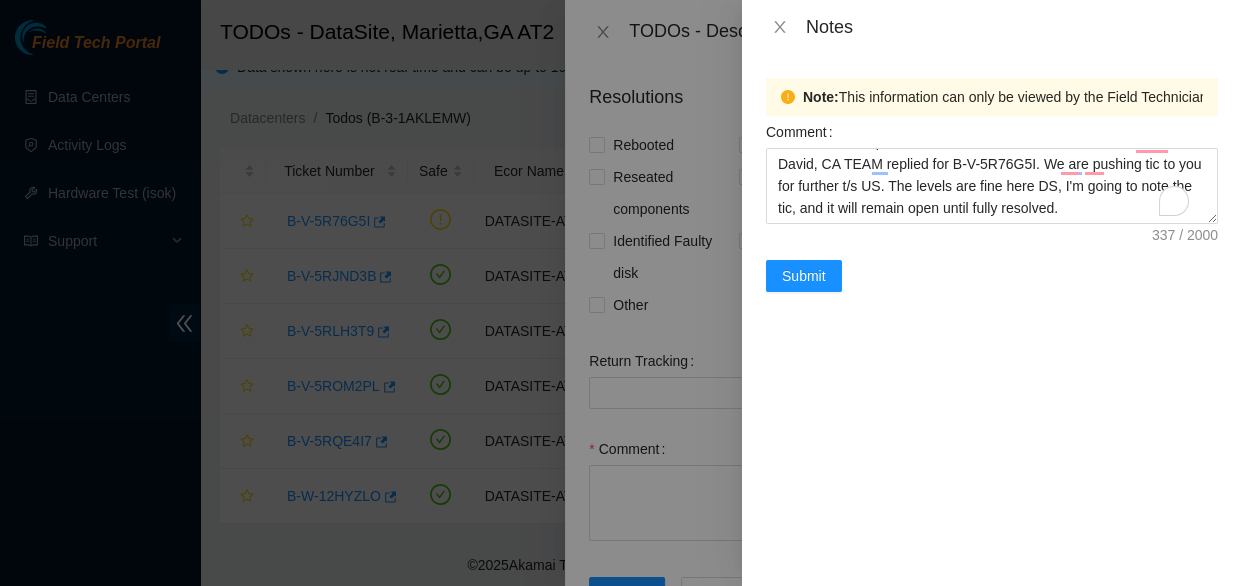 click on "Note:  This information can only be viewed by the Field Technician who have access to the Ticket id   Note:  This information can only be viewed by the Field Technician who have access to the Ticket id   Comment 8/4/2025 12:06 PM • thank you [PERSON]! I am going to clean up this AGG and update the ticket to have the other end worked on 👍
DS>US correspondence:
David, CA TEAM replied for B-V-5R76G5I. We are pushing tic to you for further t/s US. The levels are fine here DS, I'm going to note the tic, and it will remain open until fully resolved.
Submit" at bounding box center [992, 320] 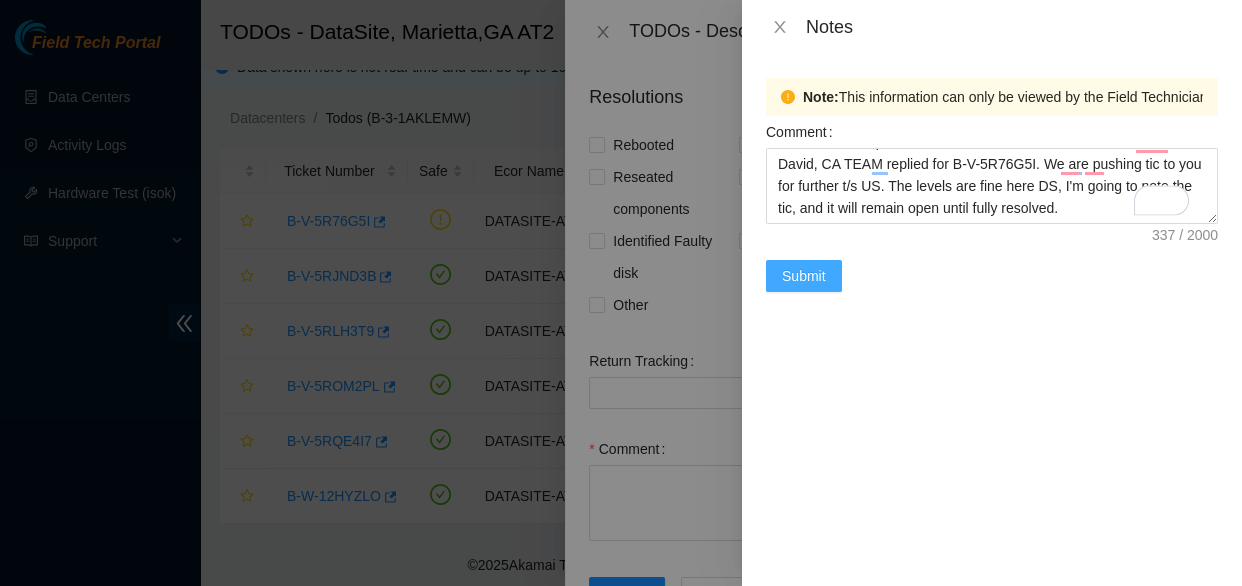 click on "Submit" at bounding box center (804, 276) 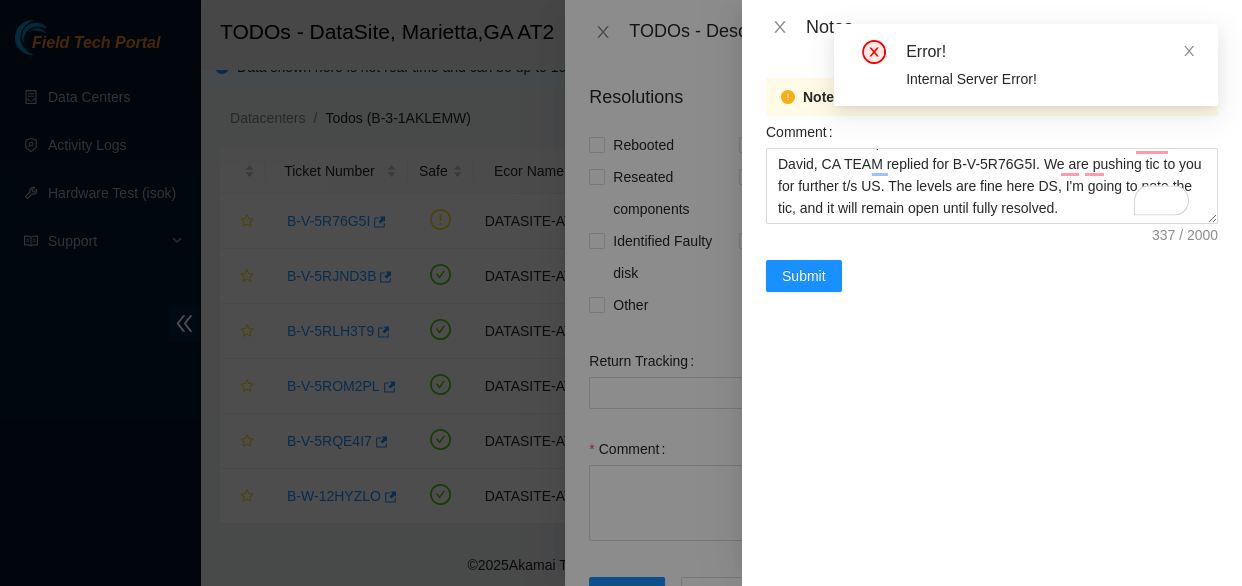 click on "Note:  This information can only be viewed by the Field Technician who have access to the Ticket id   Note:  This information can only be viewed by the Field Technician who have access to the Ticket id   Comment 8/4/2025 12:06 PM • thank you [PERSON]! I am going to clean up this AGG and update the ticket to have the other end worked on 👍
DS>US correspondence:
David, CA TEAM replied for B-V-5R76G5I. We are pushing tic to you for further t/s US. The levels are fine here DS, I'm going to note the tic, and it will remain open until fully resolved.
Submit" at bounding box center (992, 320) 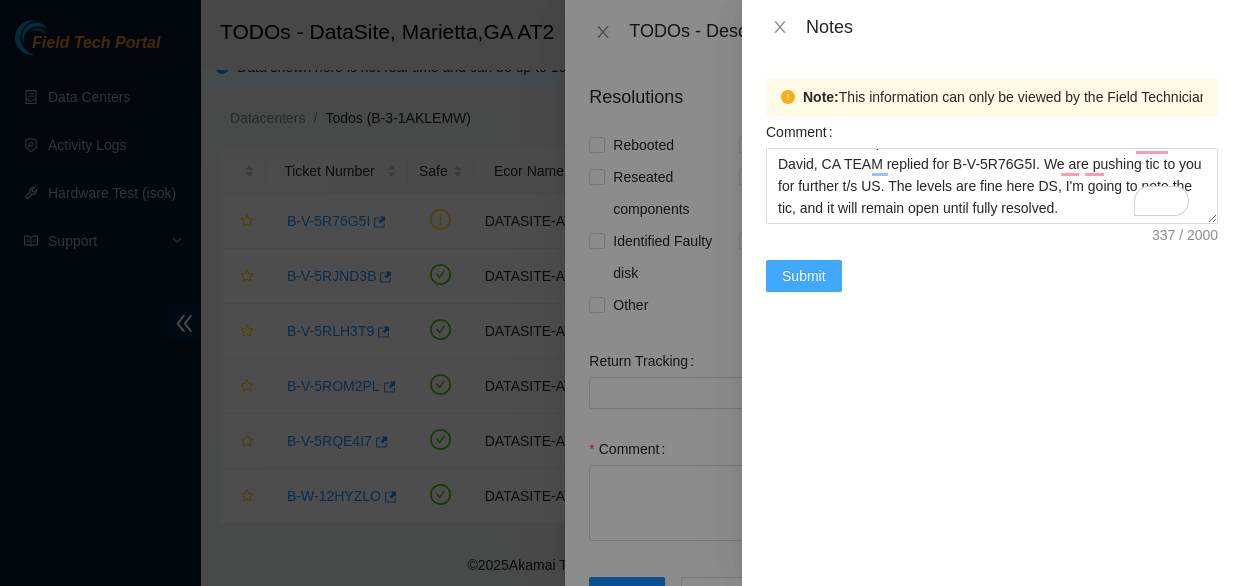 click on "Submit" at bounding box center [804, 276] 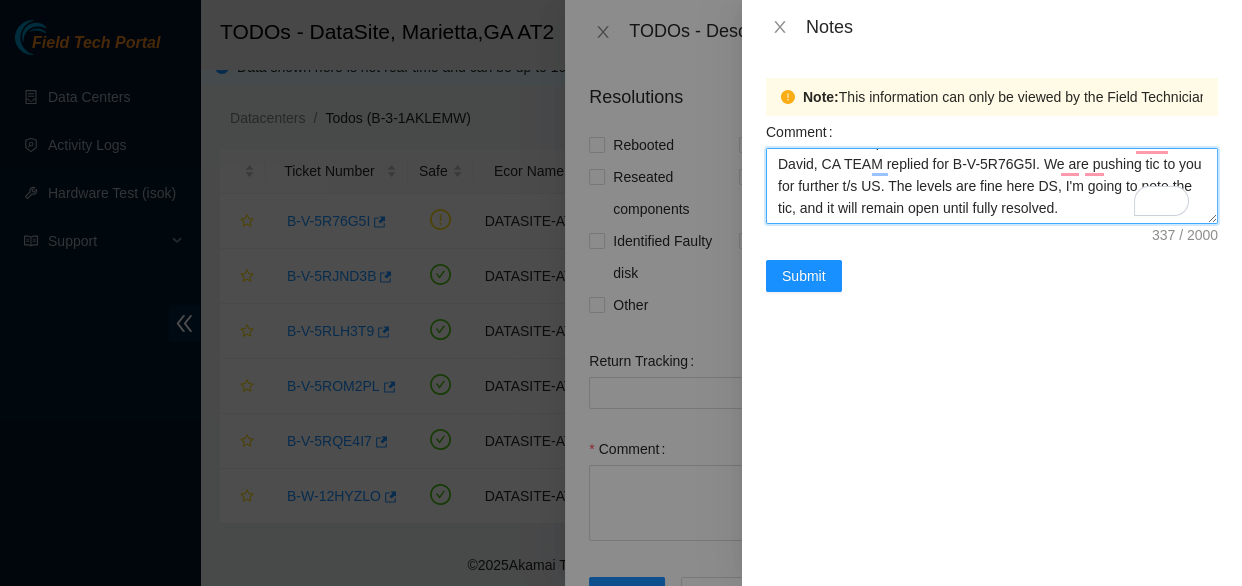 scroll, scrollTop: 63, scrollLeft: 0, axis: vertical 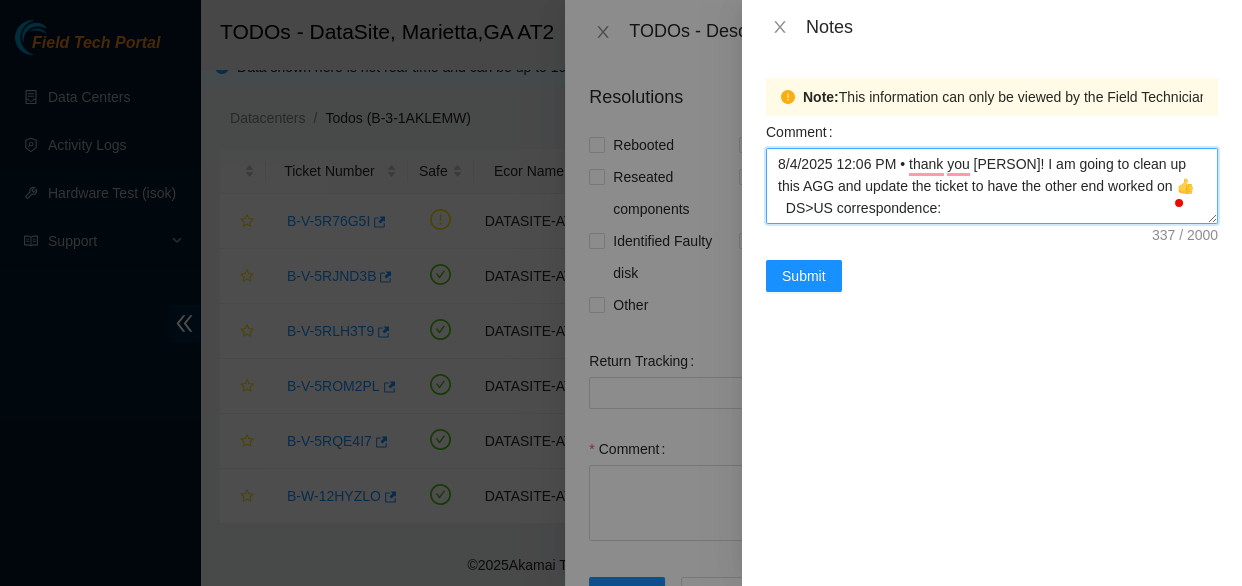 drag, startPoint x: 1115, startPoint y: 188, endPoint x: 762, endPoint y: 161, distance: 354.03107 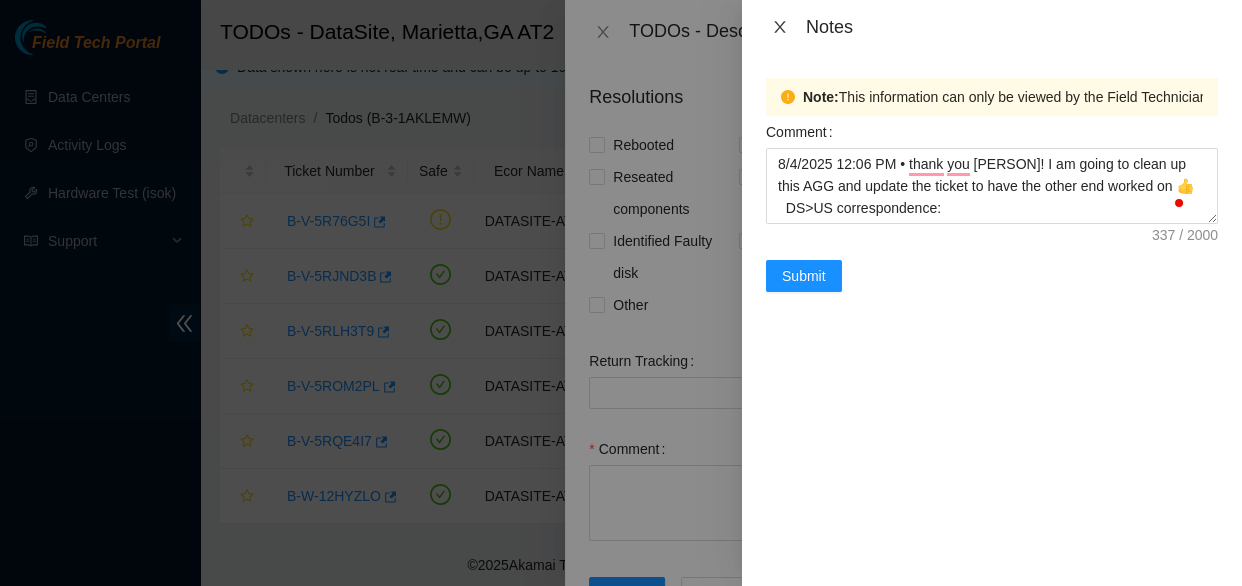 click 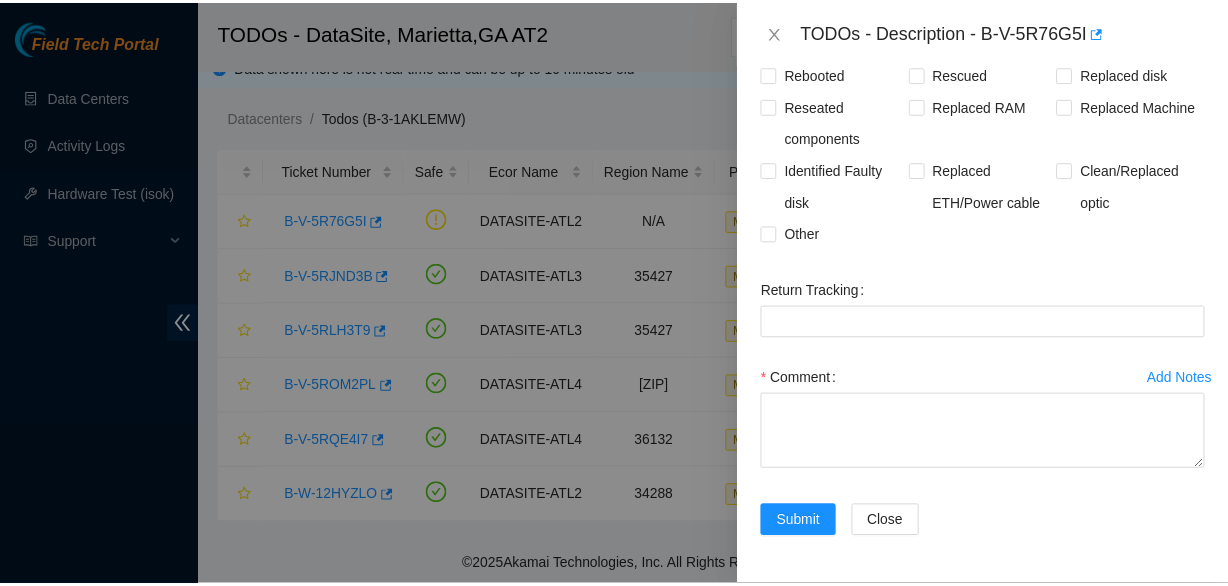 scroll, scrollTop: 587, scrollLeft: 0, axis: vertical 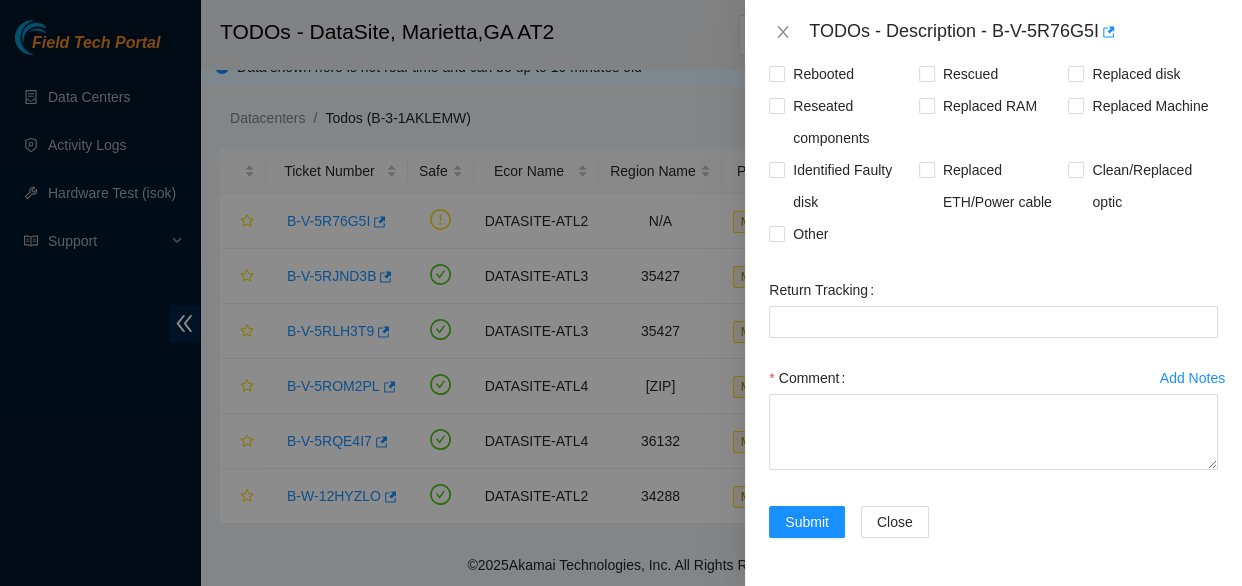 click on "Add Notes" at bounding box center [1192, 378] 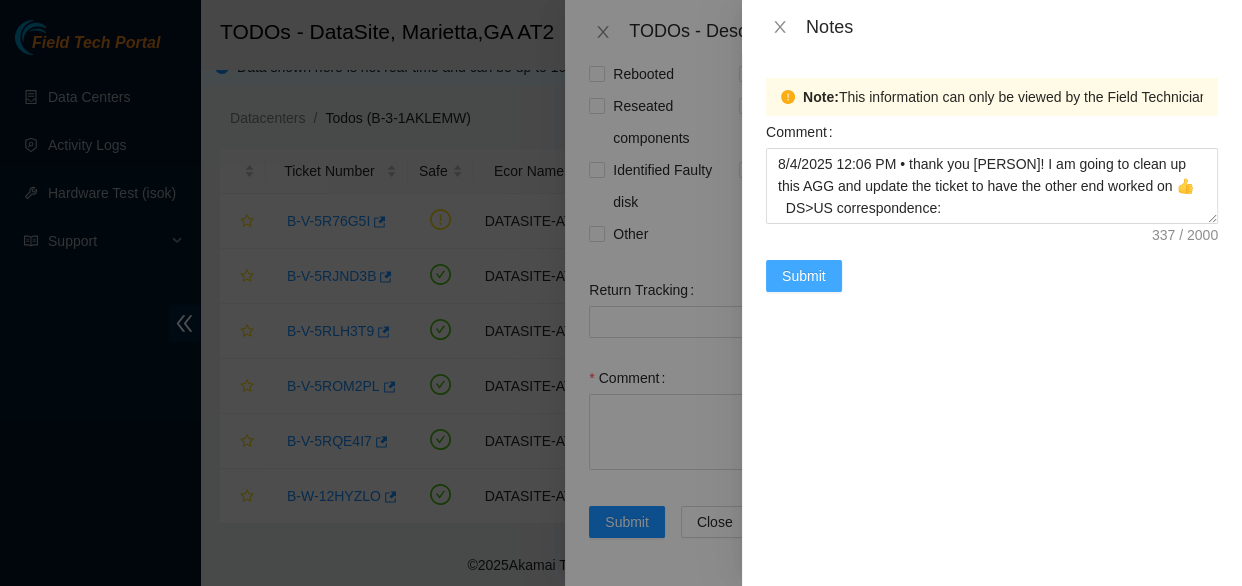 click on "Submit" at bounding box center (804, 276) 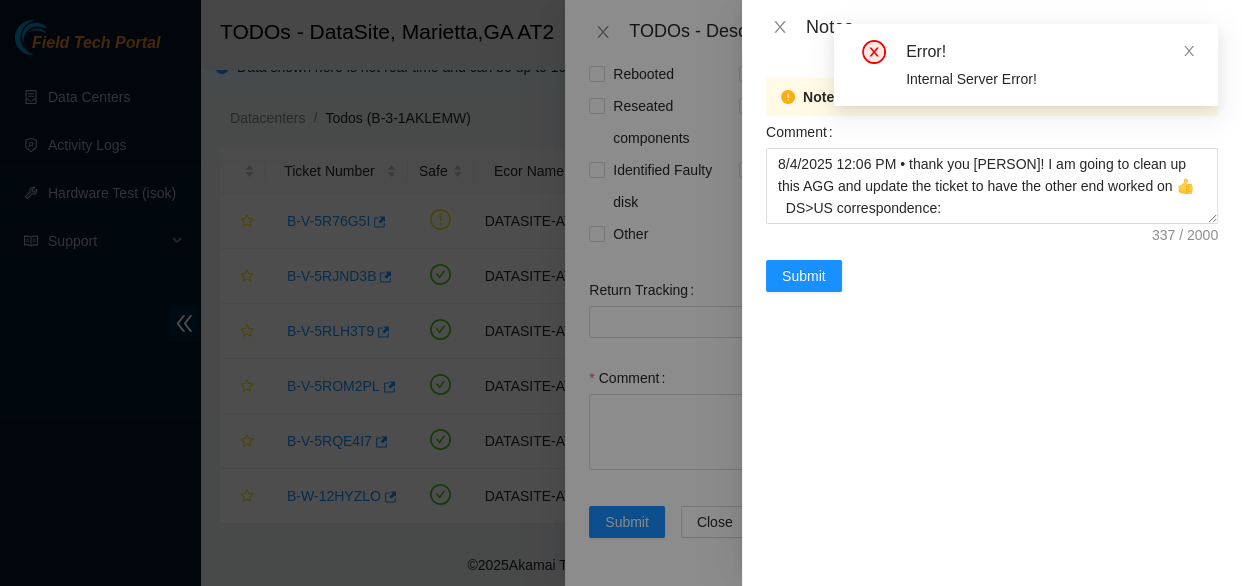 click on "Note:  This information can only be viewed by the Field Technician who have access to the Ticket id   Note:  This information can only be viewed by the Field Technician who have access to the Ticket id   Comment 8/4/2025 12:06 PM • thank you [PERSON]! I am going to clean up this AGG and update the ticket to have the other end worked on 👍
DS>US correspondence:
David, CA TEAM replied for B-V-5R76G5I. We are pushing tic to you for further t/s US. The levels are fine here DS, I'm going to note the tic, and it will remain open until fully resolved.
Submit" at bounding box center [992, 320] 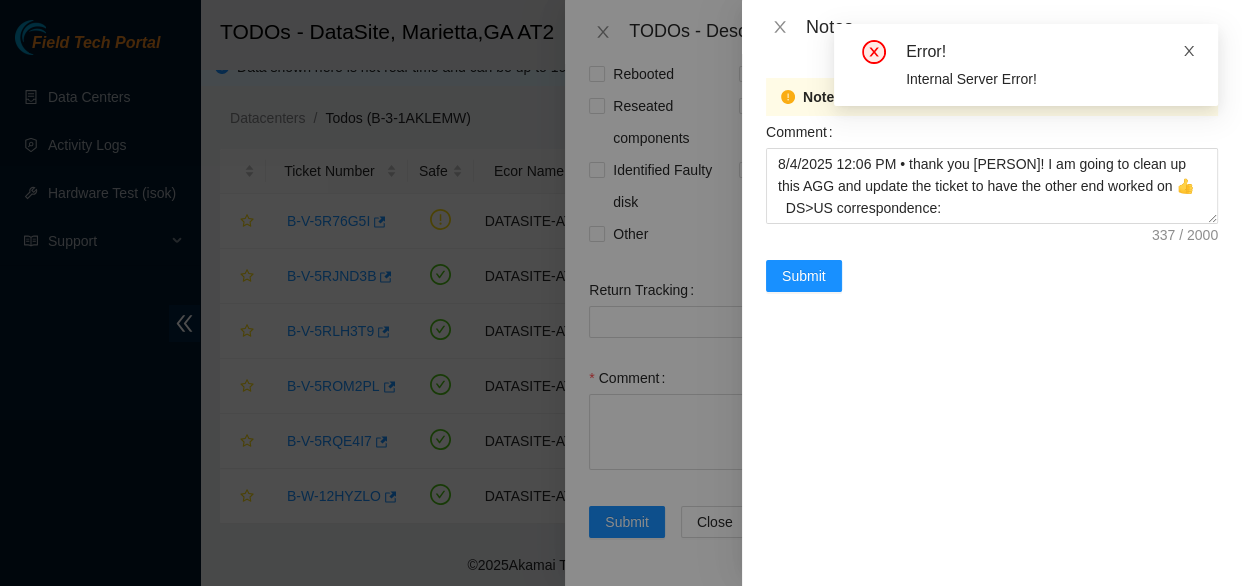 click 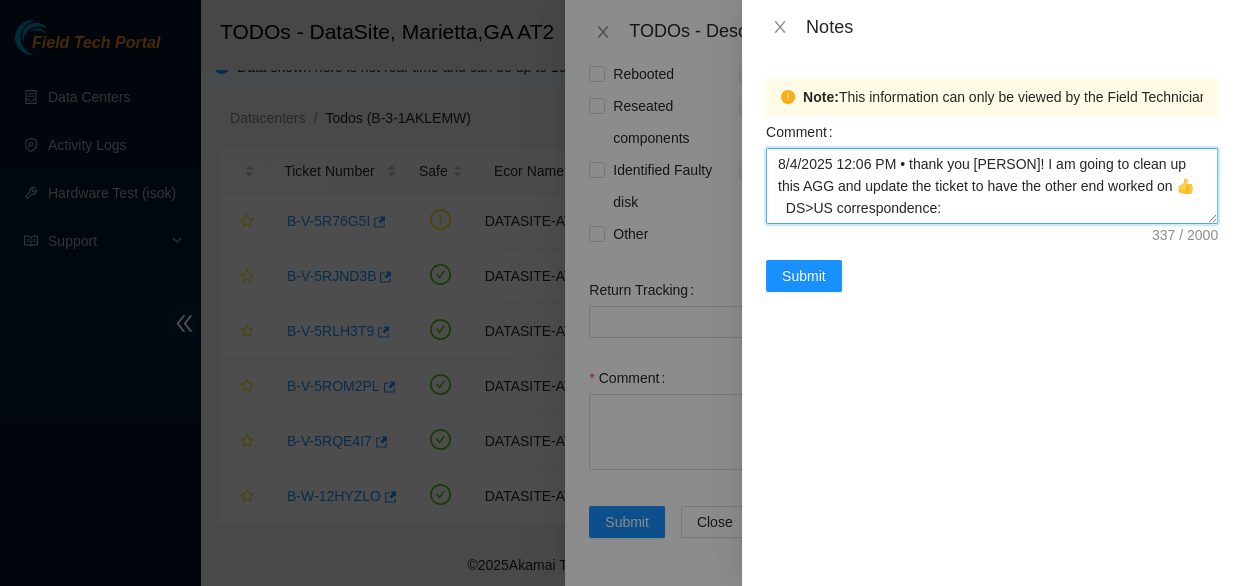 drag, startPoint x: 1214, startPoint y: 222, endPoint x: 1201, endPoint y: 312, distance: 90.934044 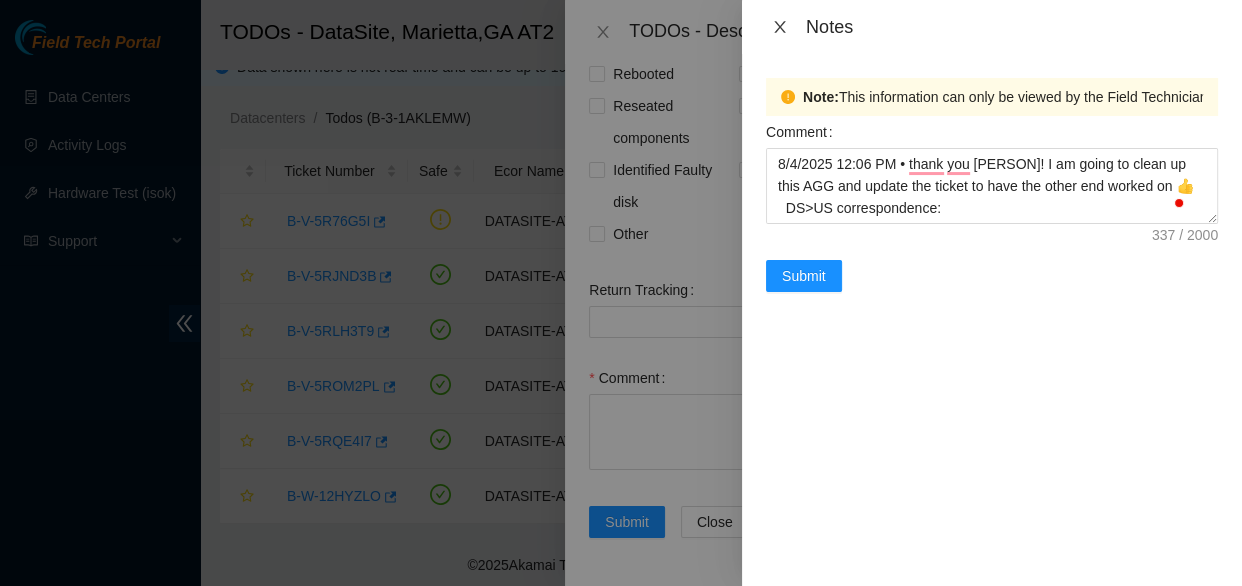 click 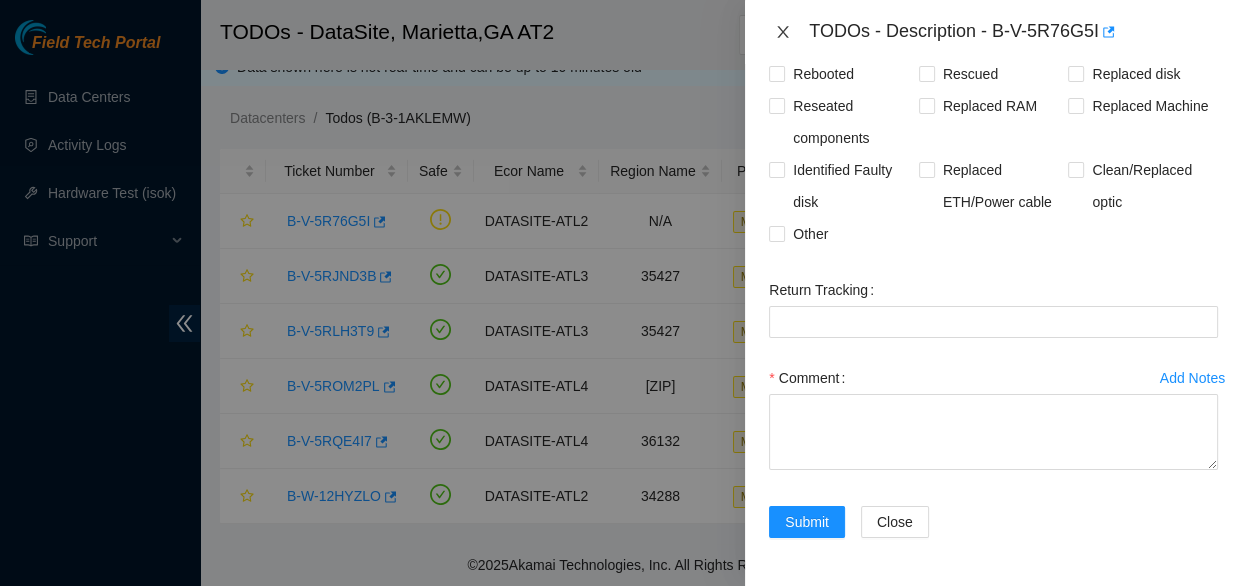 drag, startPoint x: 780, startPoint y: 29, endPoint x: 597, endPoint y: 23, distance: 183.09833 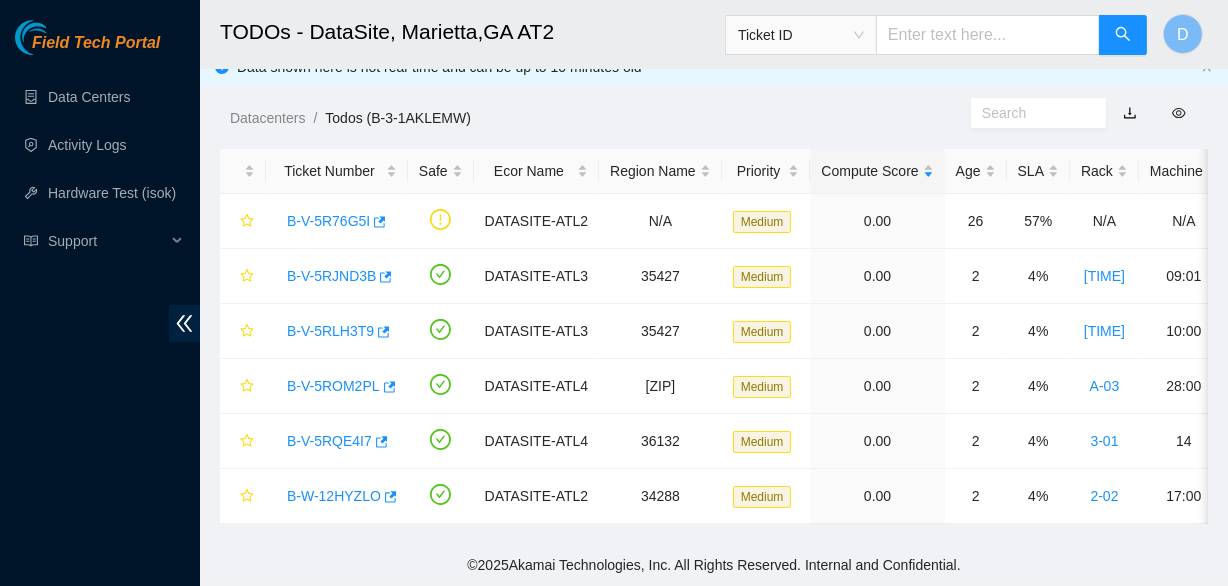 scroll, scrollTop: 658, scrollLeft: 0, axis: vertical 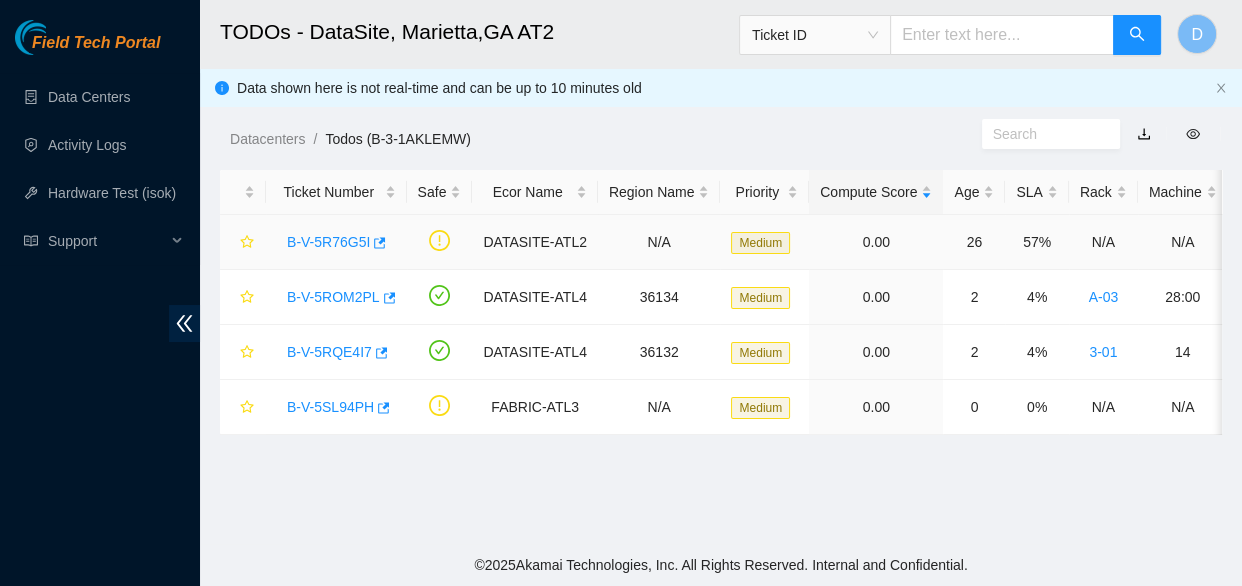 click on "B-V-5R76G5I" at bounding box center [328, 242] 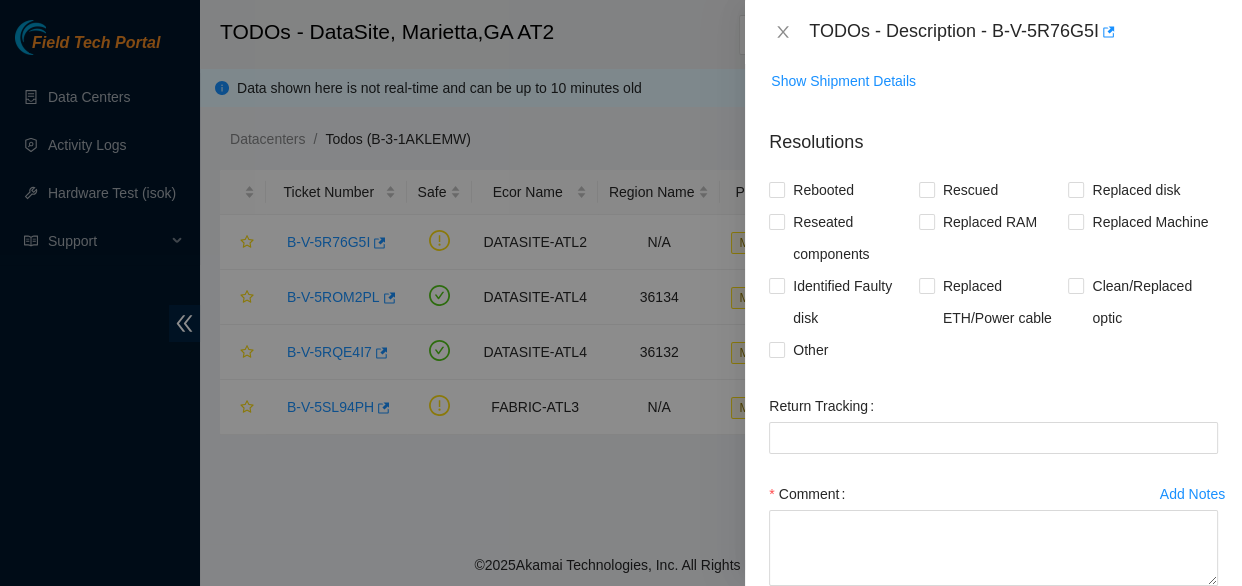scroll, scrollTop: 454, scrollLeft: 0, axis: vertical 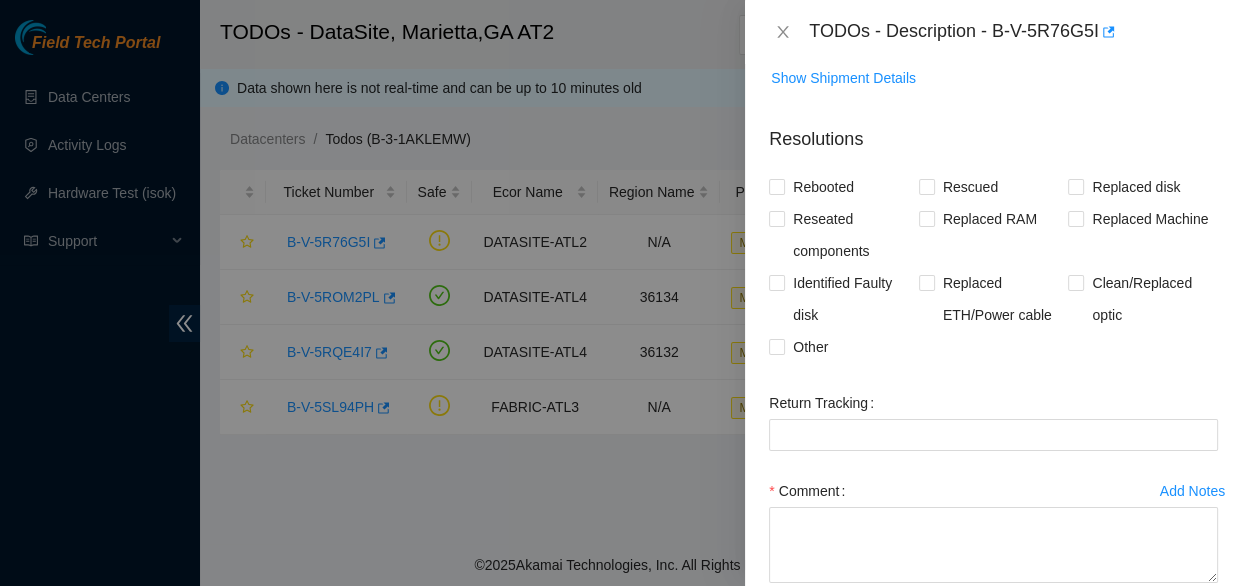 click on "Add Notes" at bounding box center (1192, 491) 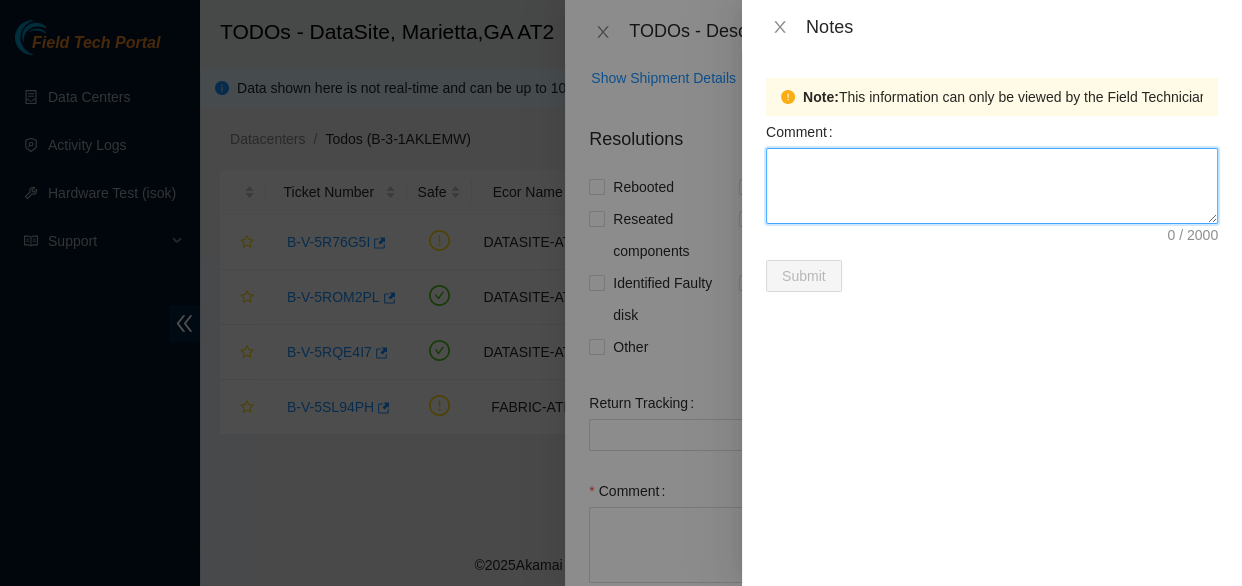 click on "Comment" at bounding box center (992, 186) 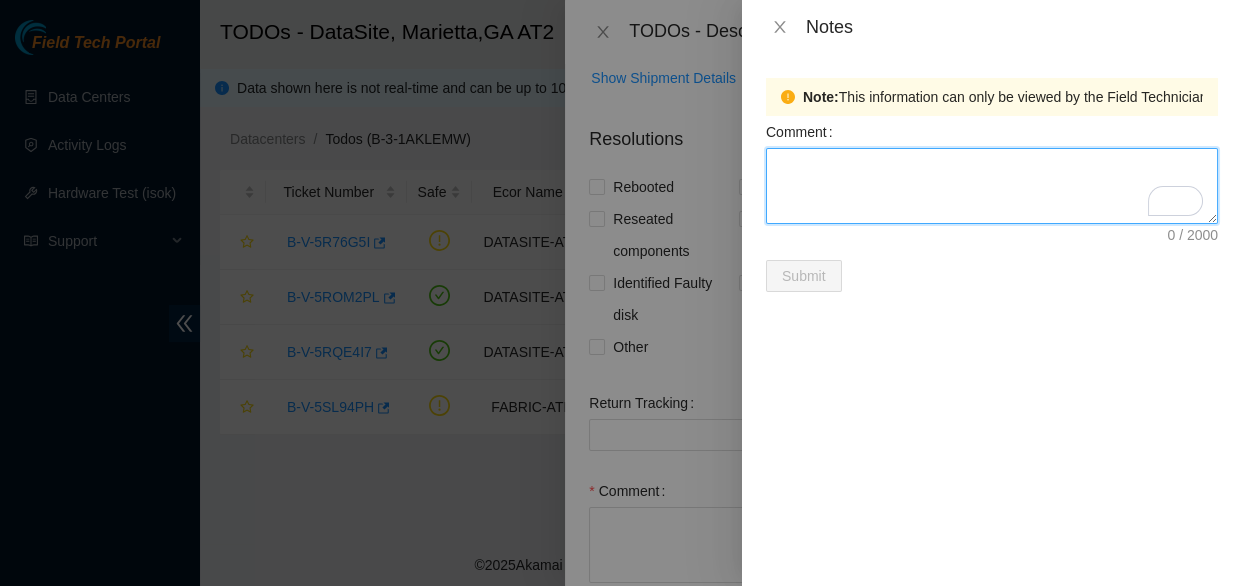 paste on "8/4/2025 12:06 PM • thank you [PERSON]! I am going to clean up this AGG and update the ticket to have the other end worked on 👍
DS>US correspondence:
David, [STATE] TEAM replied for B-V-5R76G5I. We are pushing tic to you for further t/s US. The levels are fine here DS, I'm going to note the tic, and it will remain open until fully resolved." 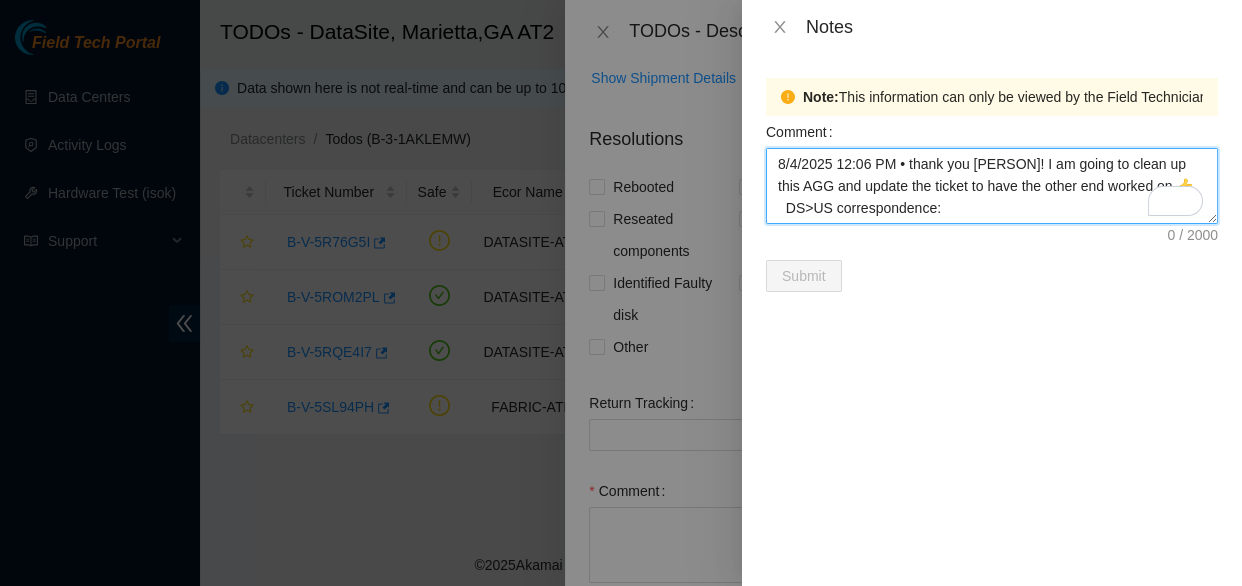 scroll, scrollTop: 60, scrollLeft: 0, axis: vertical 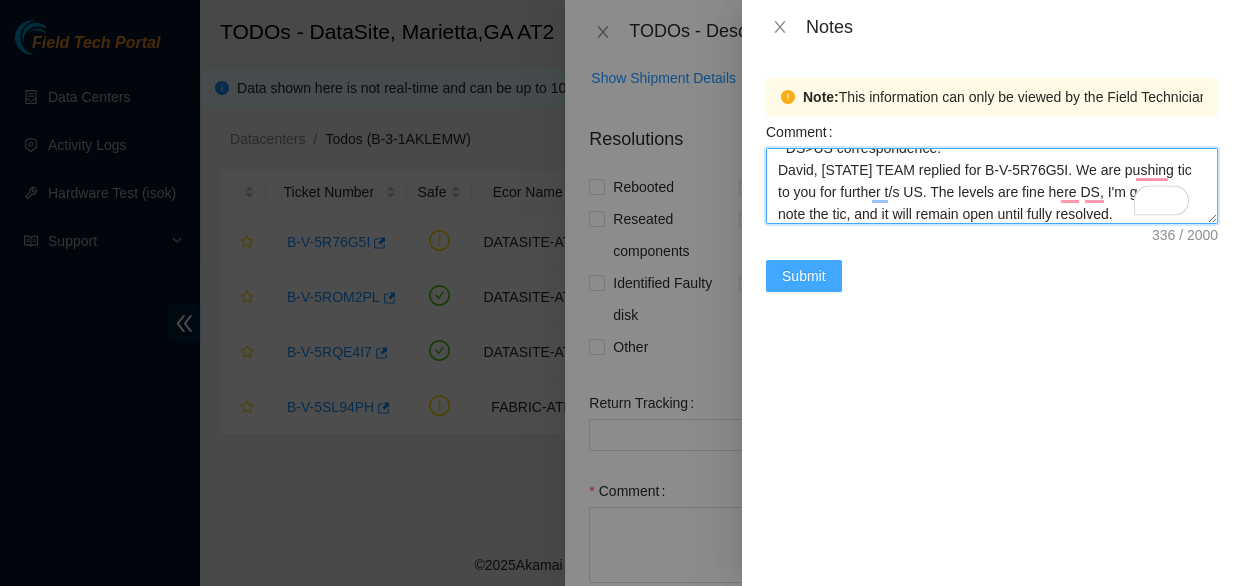 type on "8/4/2025 12:06 PM • thank you [PERSON]! I am going to clean up this AGG and update the ticket to have the other end worked on 👍
DS>US correspondence:
David, [STATE] TEAM replied for B-V-5R76G5I. We are pushing tic to you for further t/s US. The levels are fine here DS, I'm going to note the tic, and it will remain open until fully resolved." 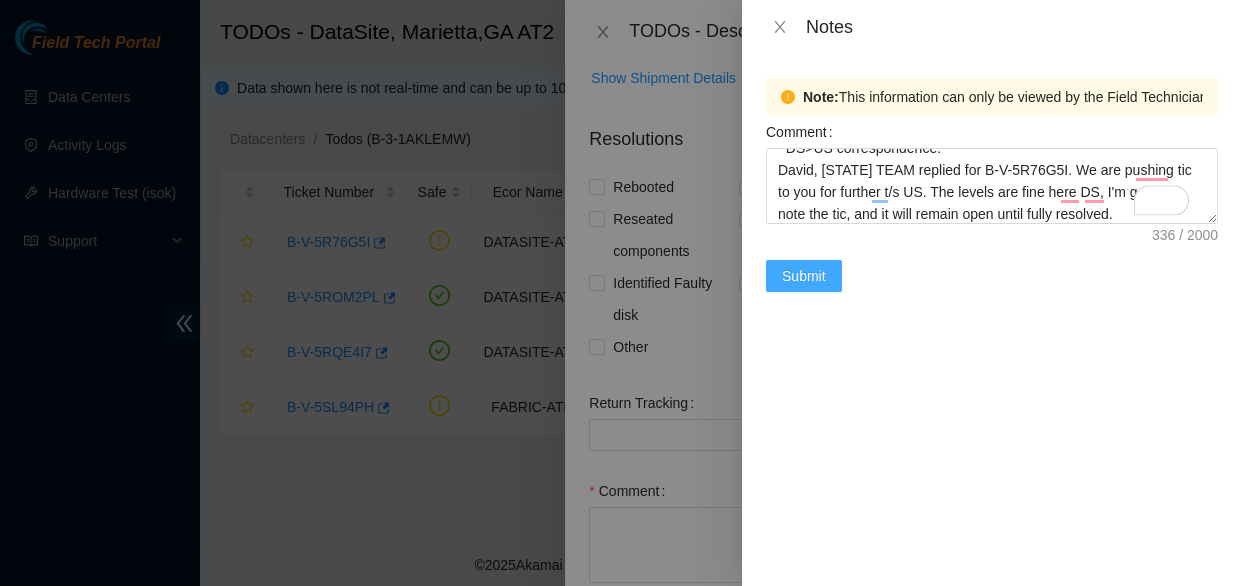 click on "Submit" at bounding box center (804, 276) 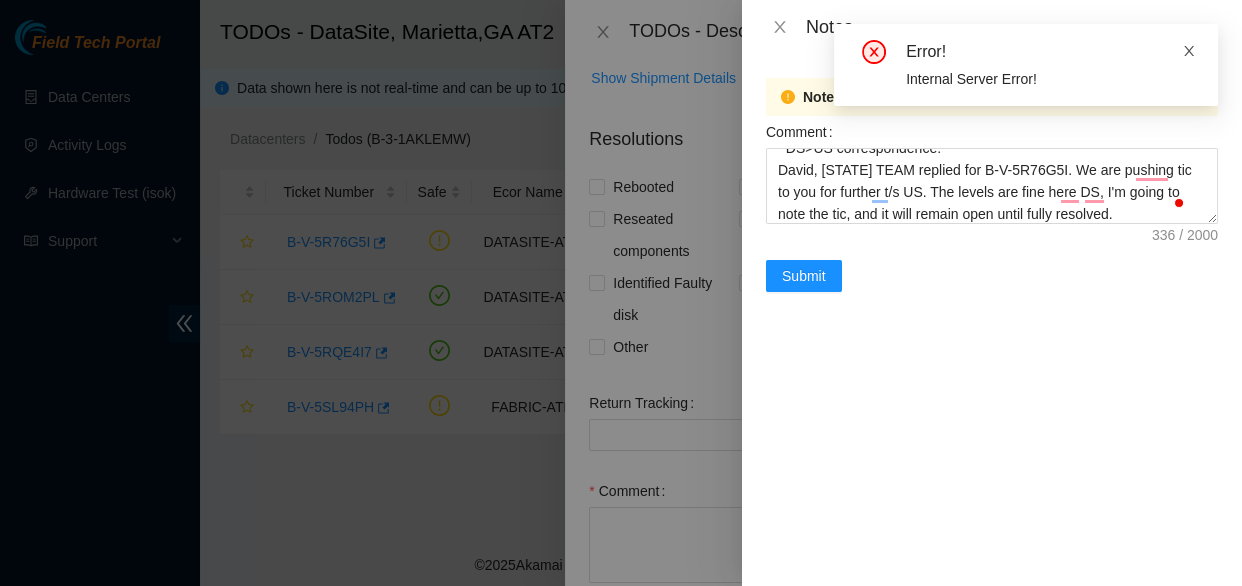 click 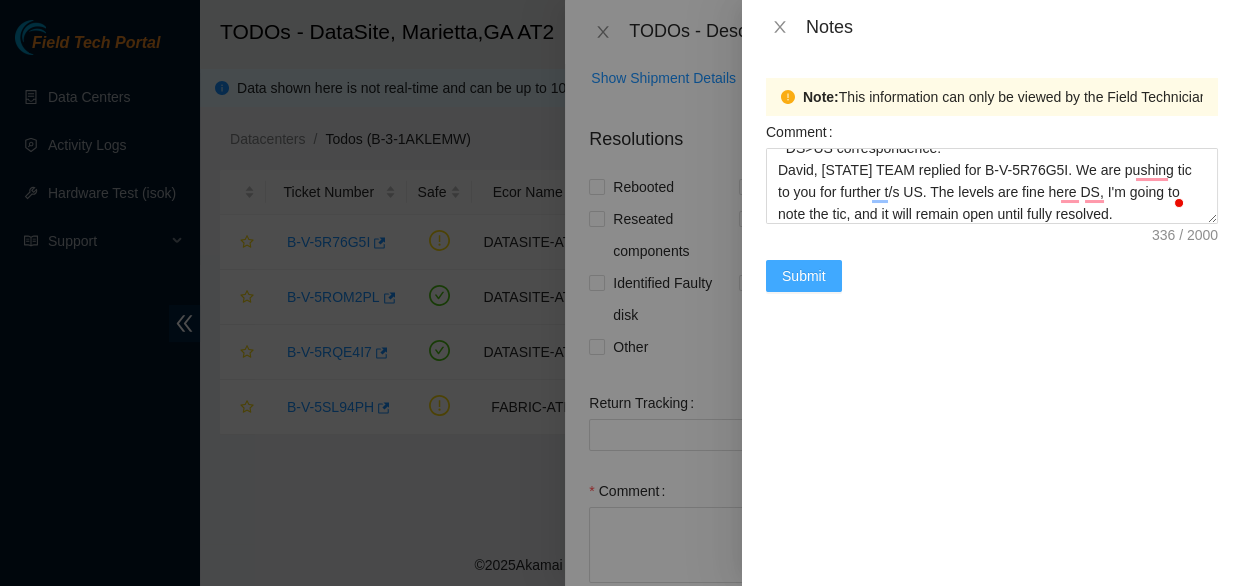 click on "Submit" at bounding box center [804, 276] 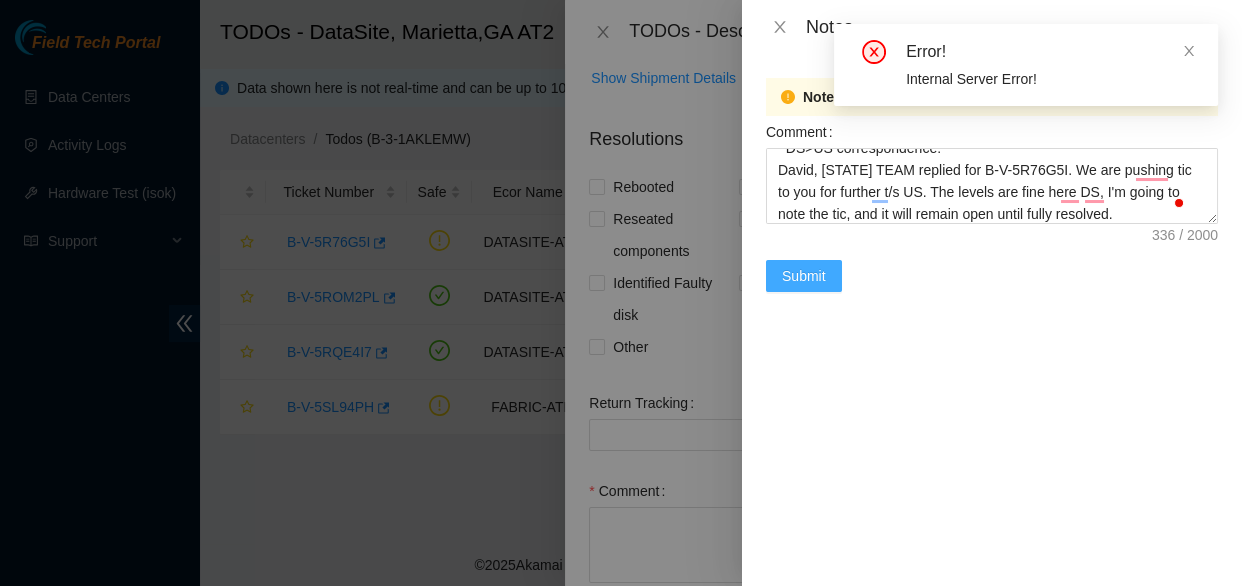 click on "Submit" at bounding box center [804, 276] 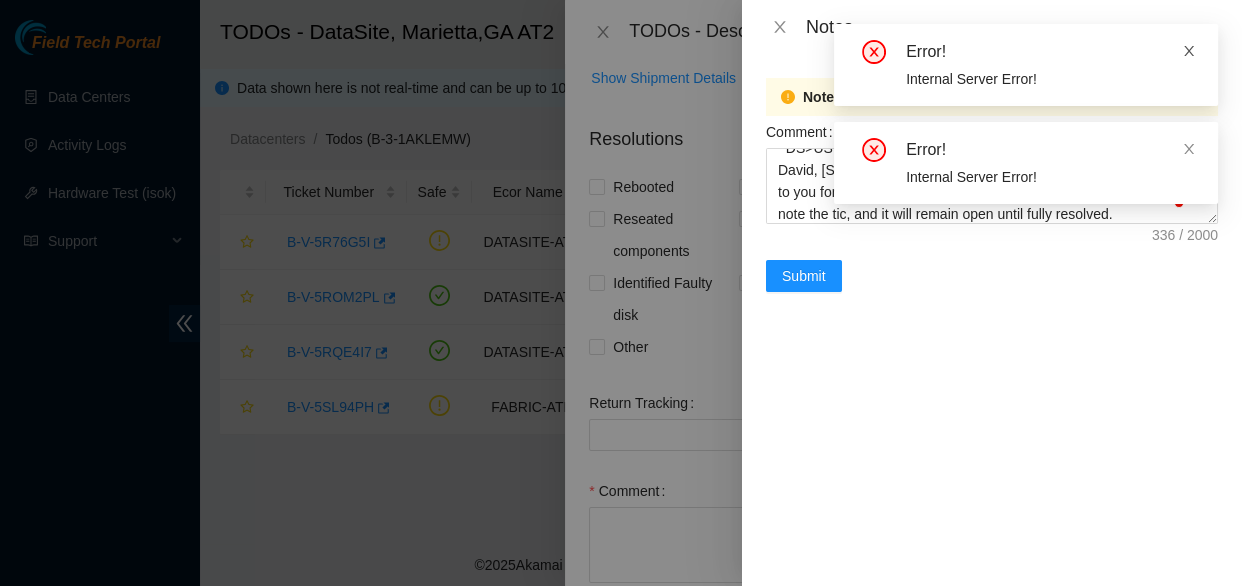 click 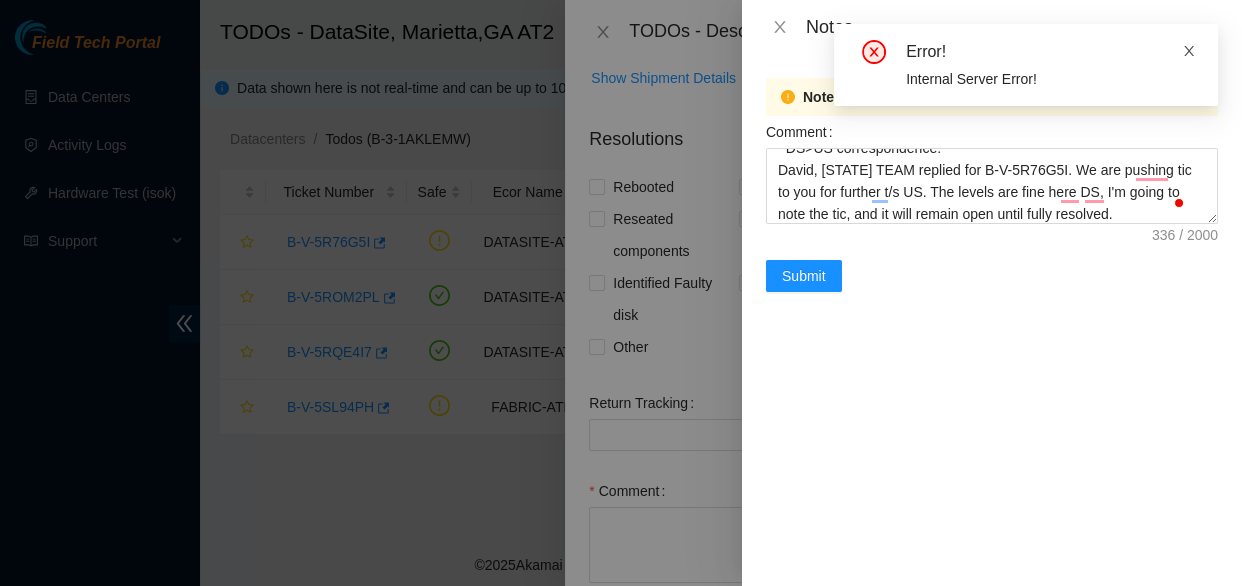 click at bounding box center [1189, 51] 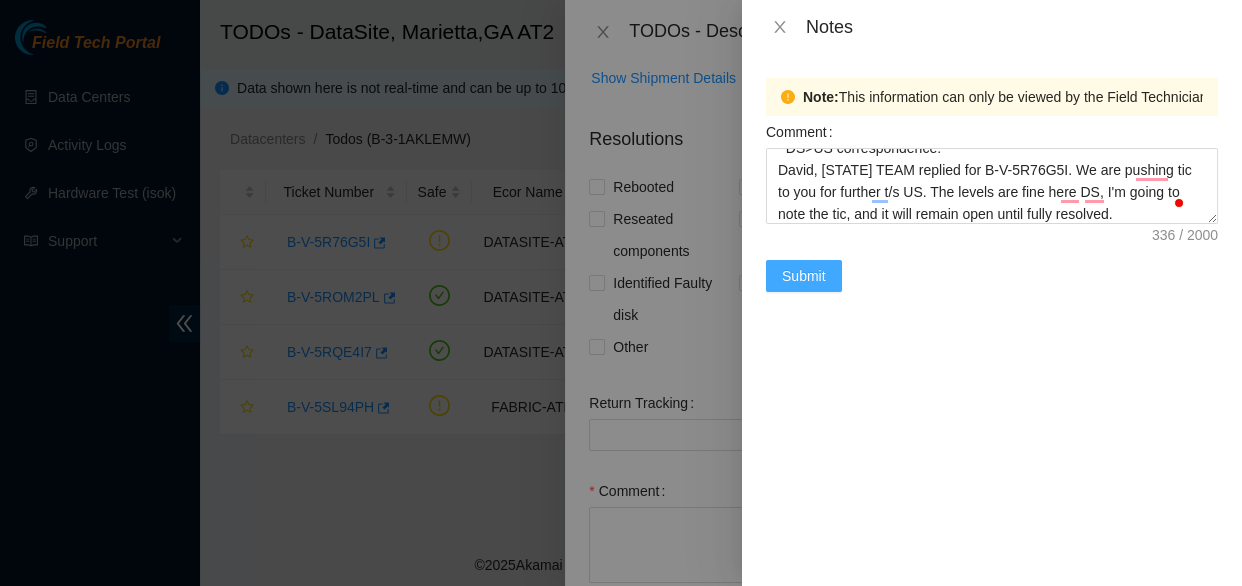 click on "Submit" at bounding box center (804, 276) 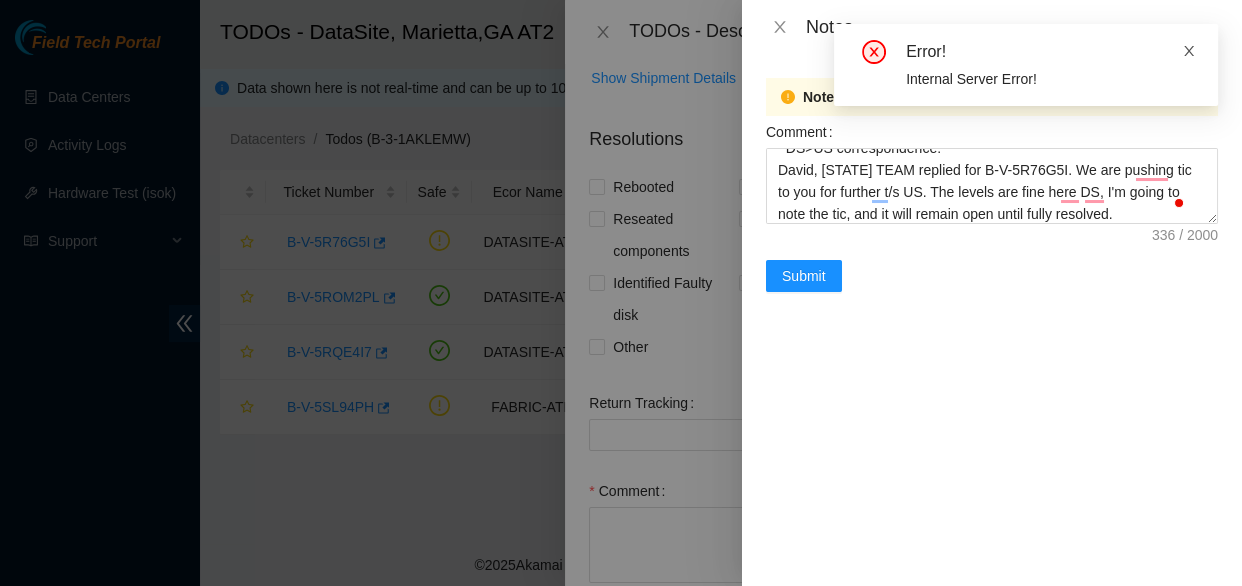 click 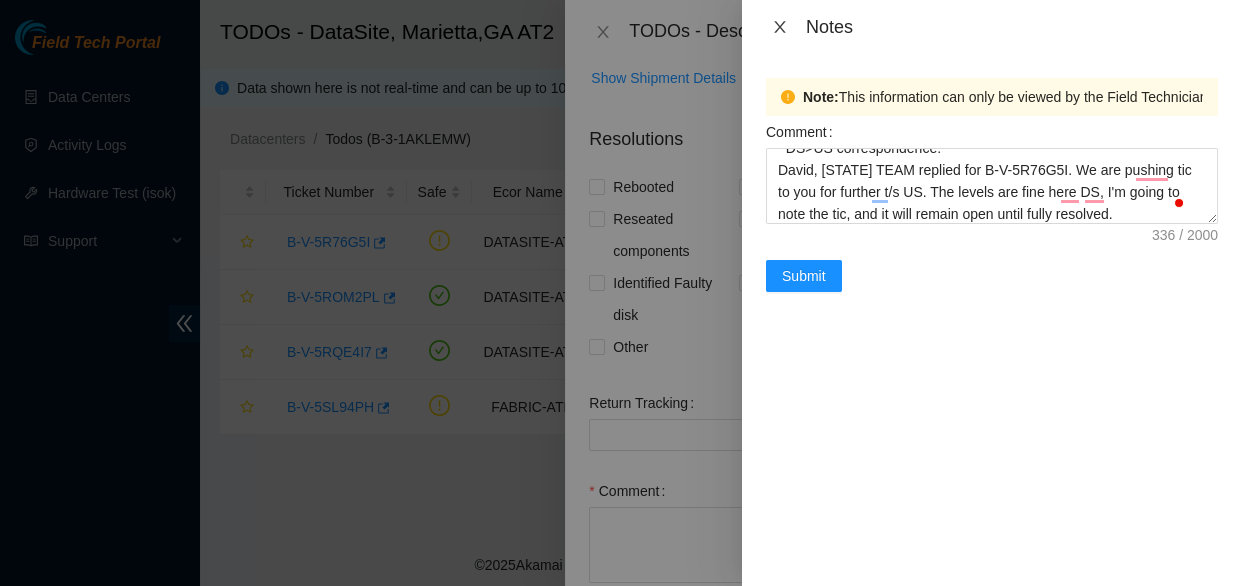 click 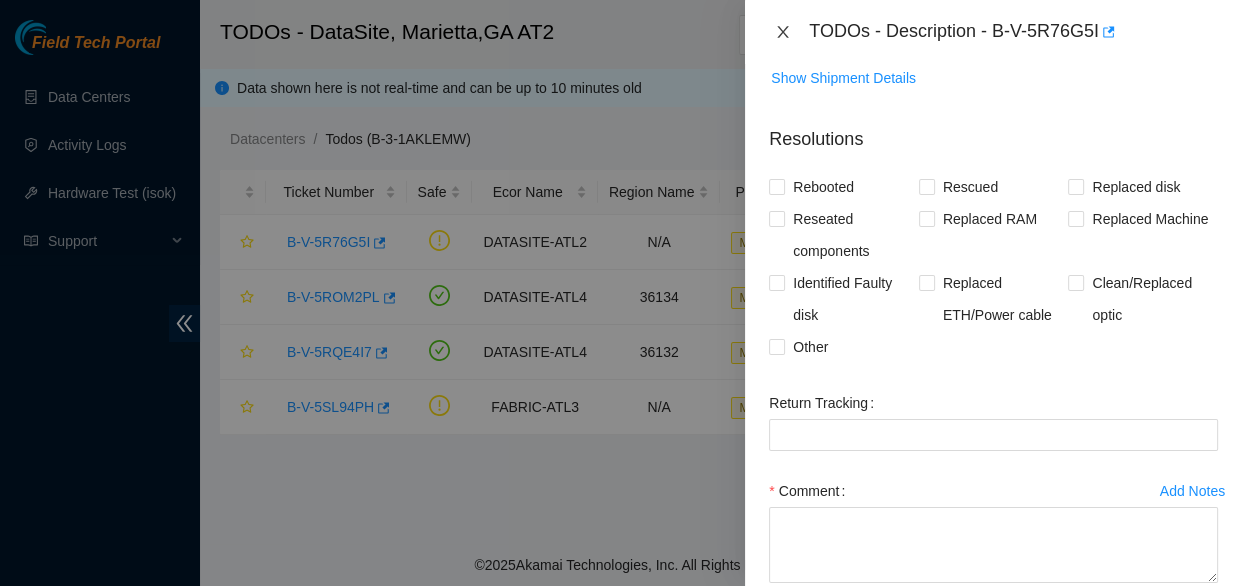 click 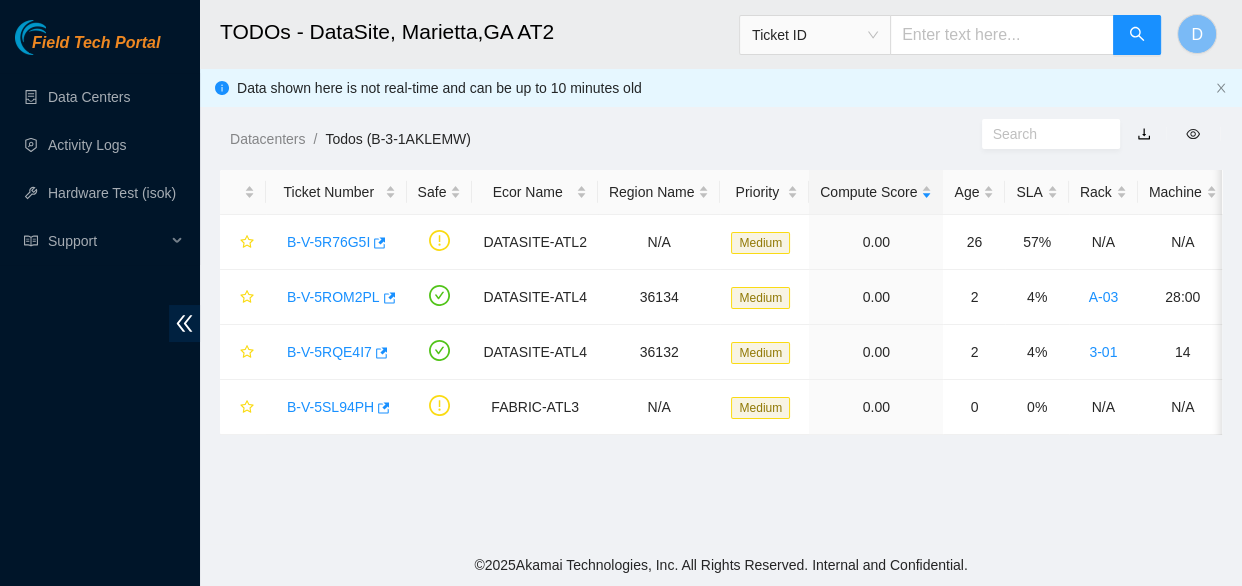 scroll, scrollTop: 461, scrollLeft: 0, axis: vertical 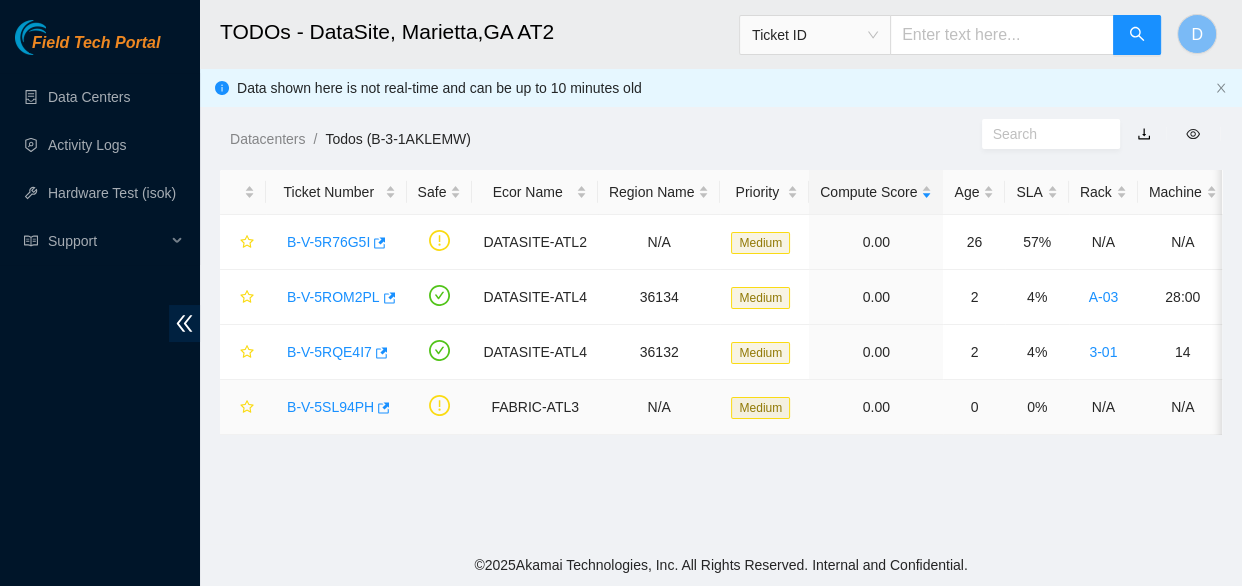 click on "B-V-5SL94PH" at bounding box center (330, 407) 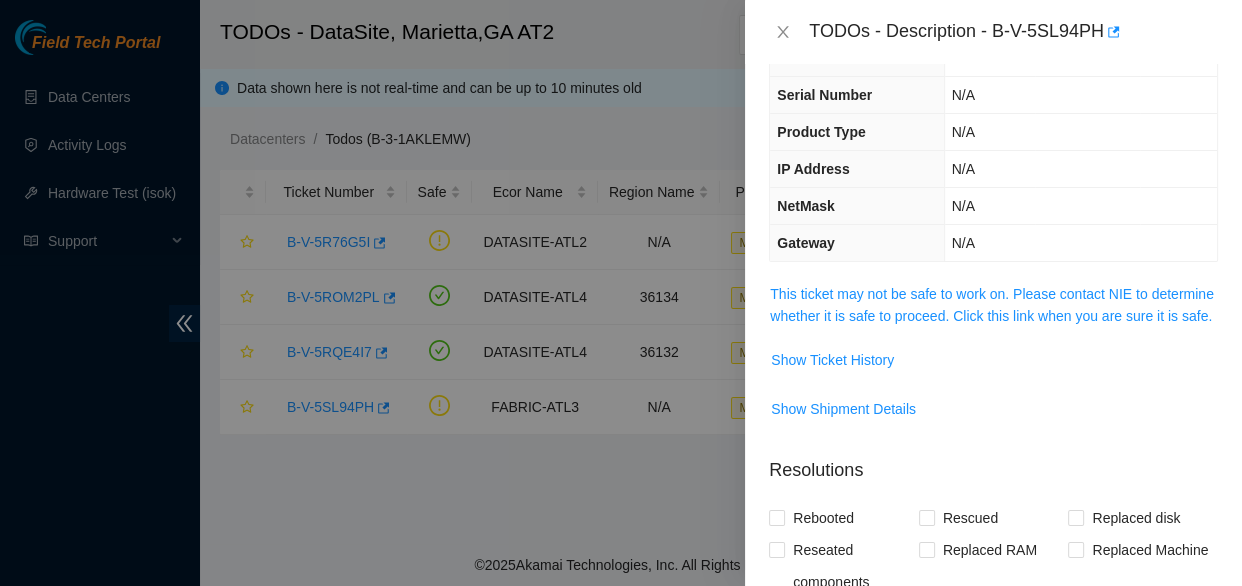 scroll, scrollTop: 0, scrollLeft: 0, axis: both 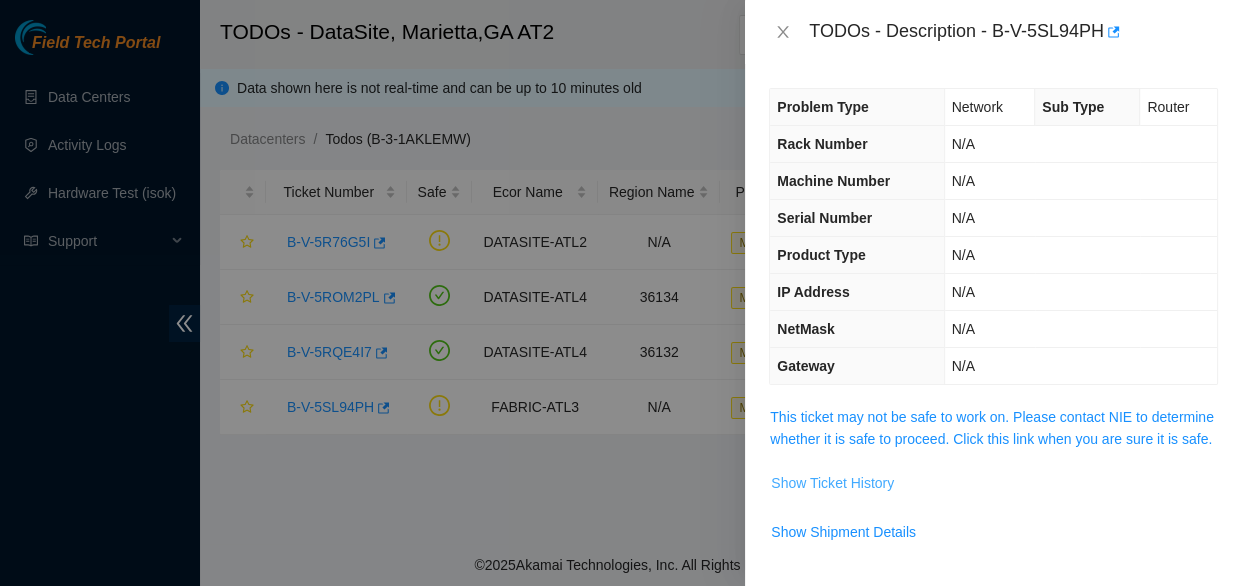 click on "Show Ticket History" at bounding box center [832, 483] 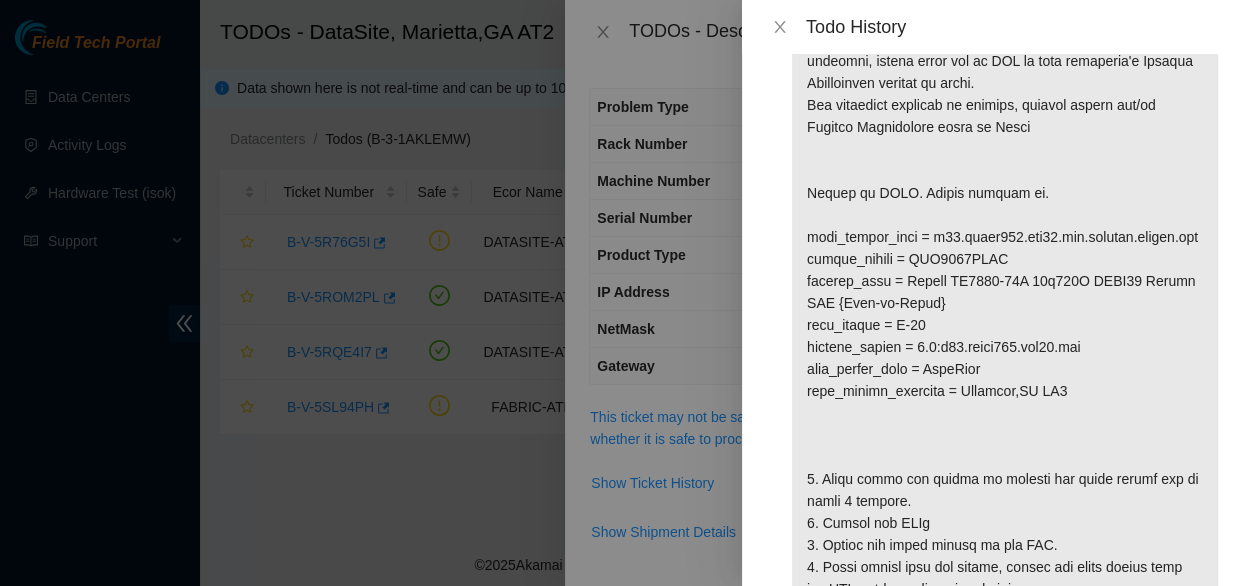scroll, scrollTop: 181, scrollLeft: 0, axis: vertical 